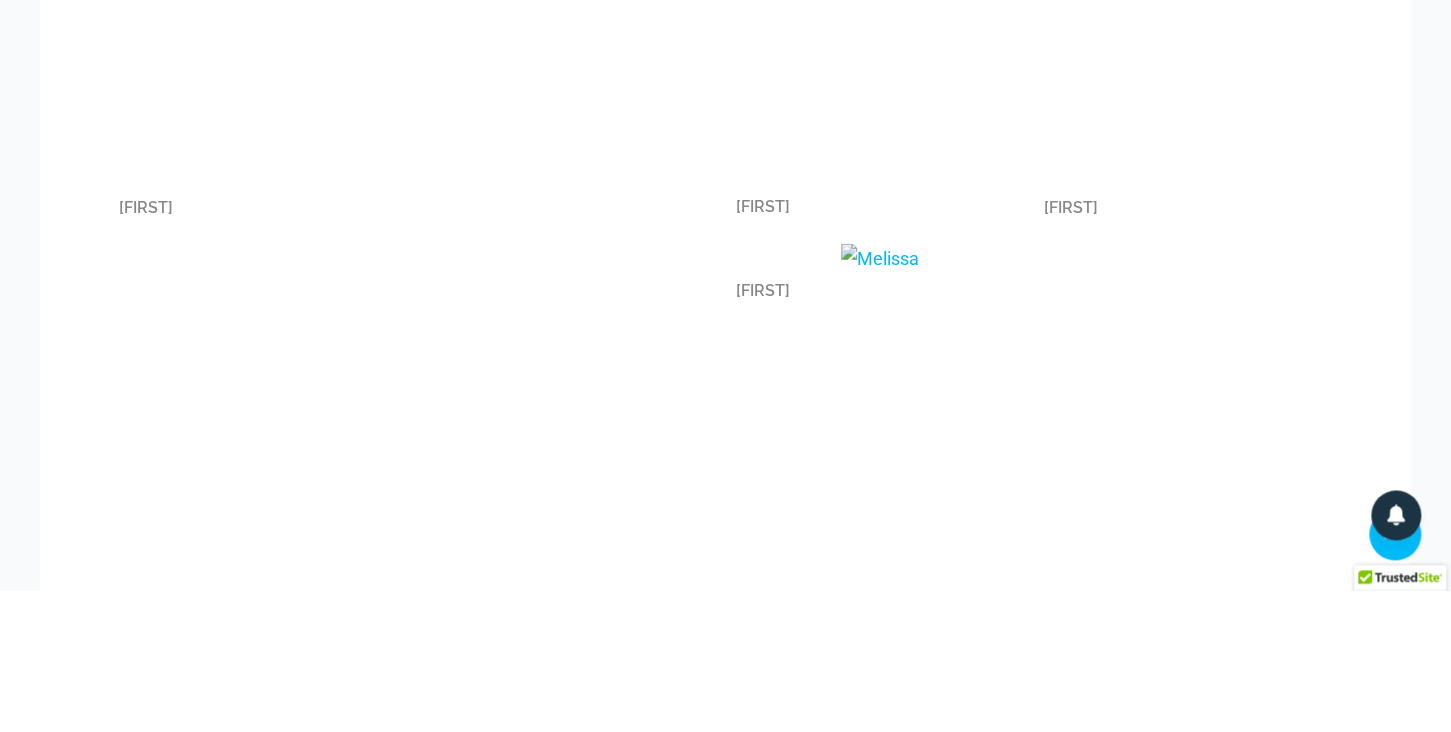 scroll, scrollTop: 2768, scrollLeft: 0, axis: vertical 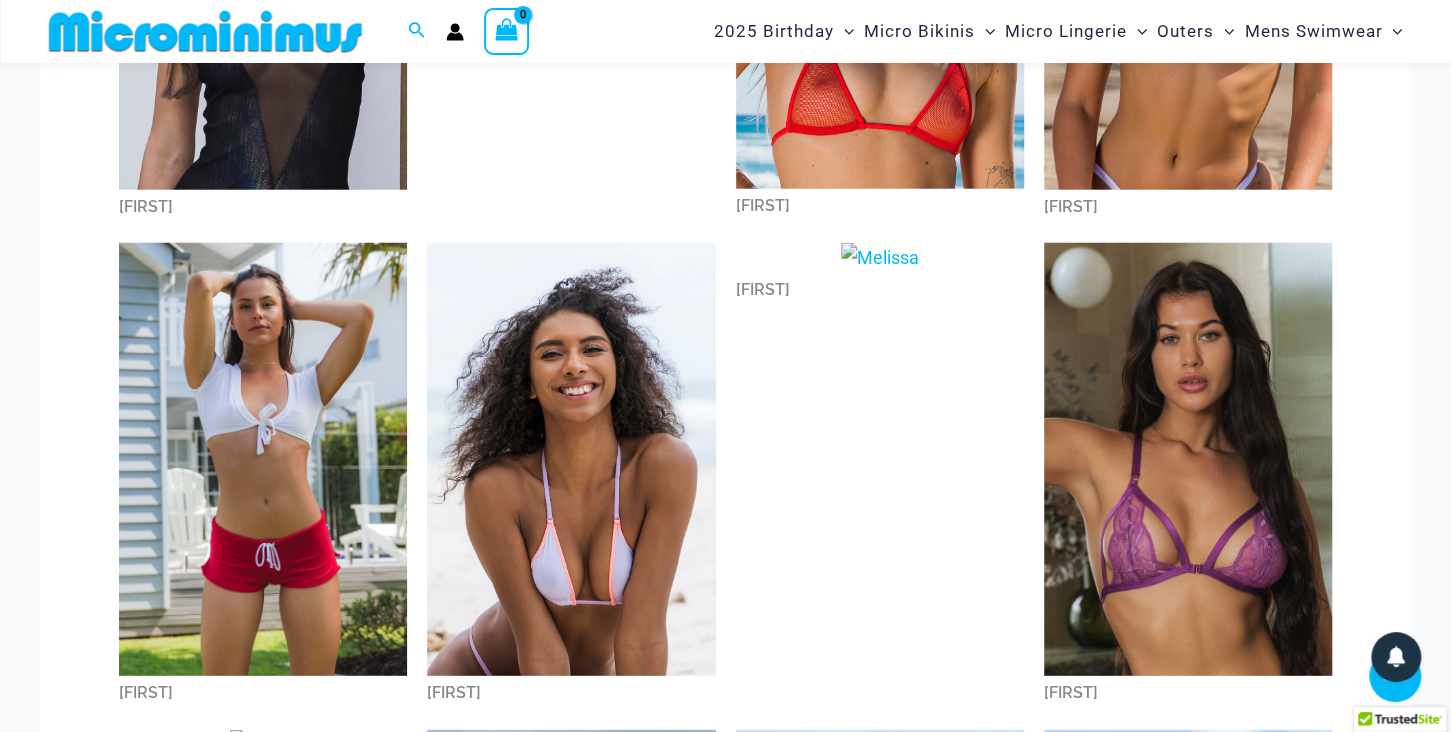 click at bounding box center [1188, 459] 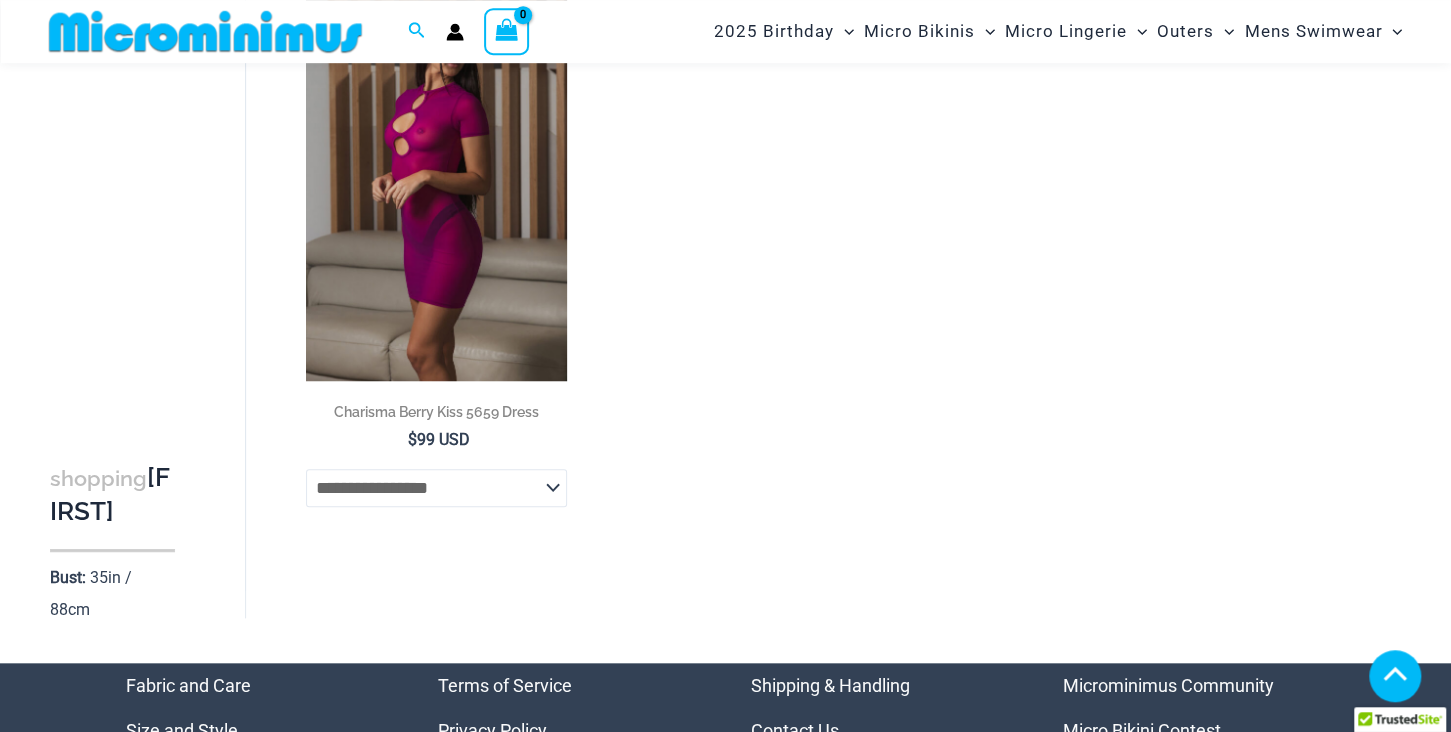 scroll, scrollTop: 823, scrollLeft: 0, axis: vertical 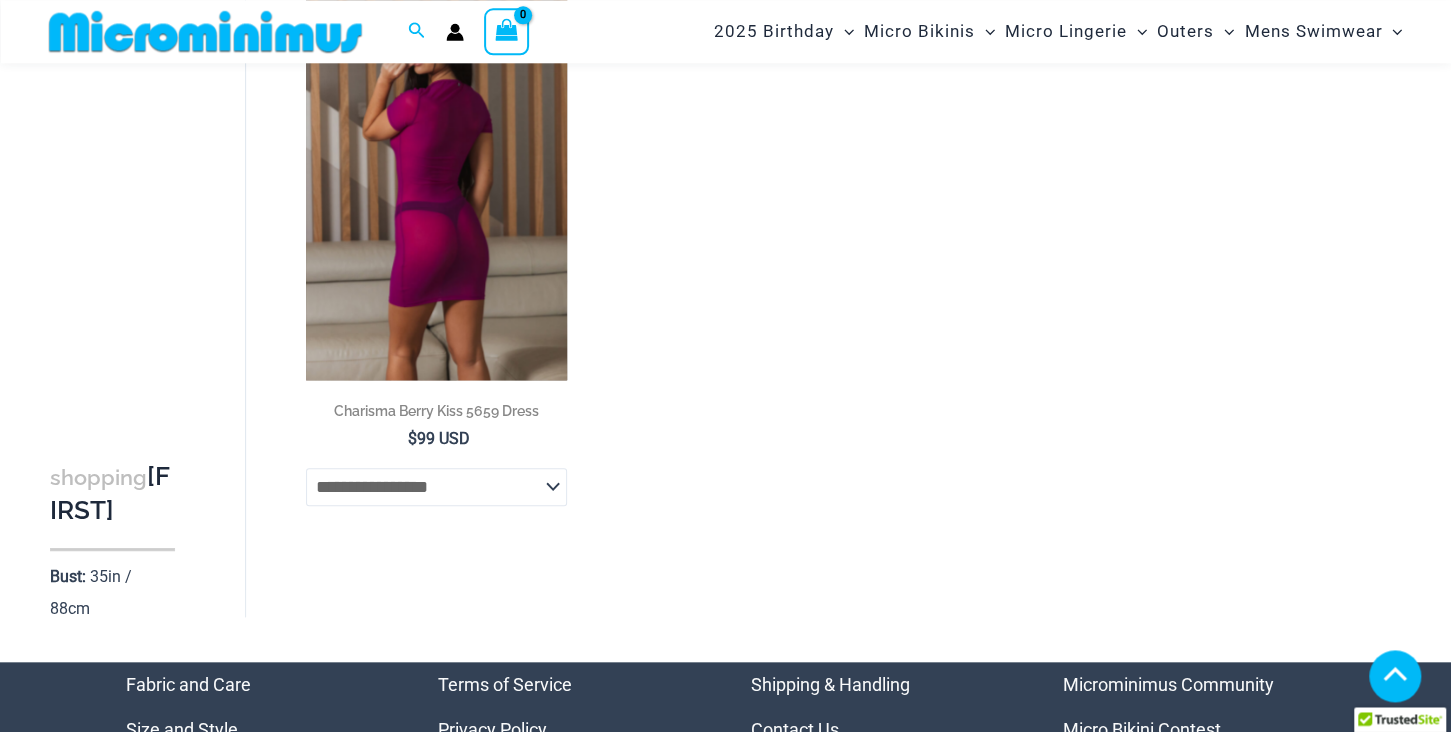 click at bounding box center (436, 185) 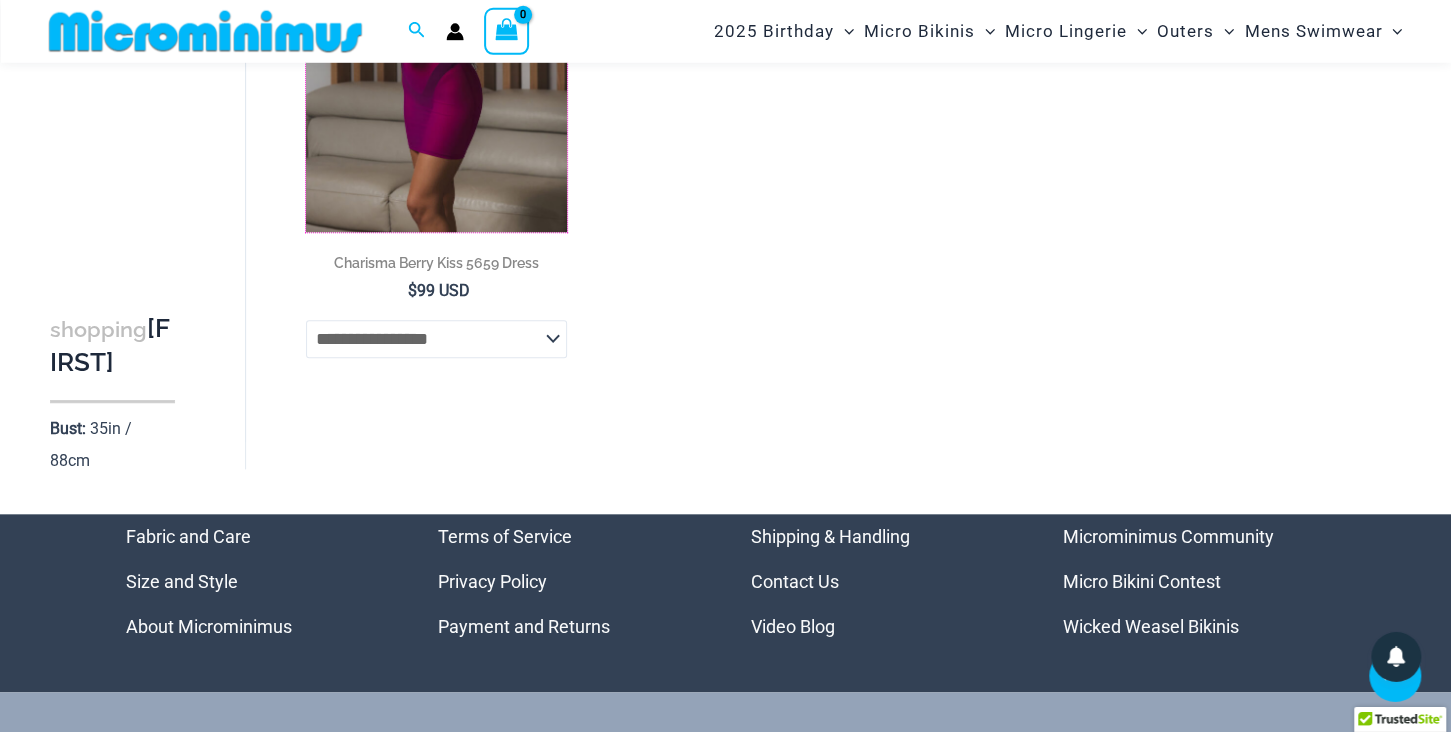 scroll, scrollTop: 972, scrollLeft: 0, axis: vertical 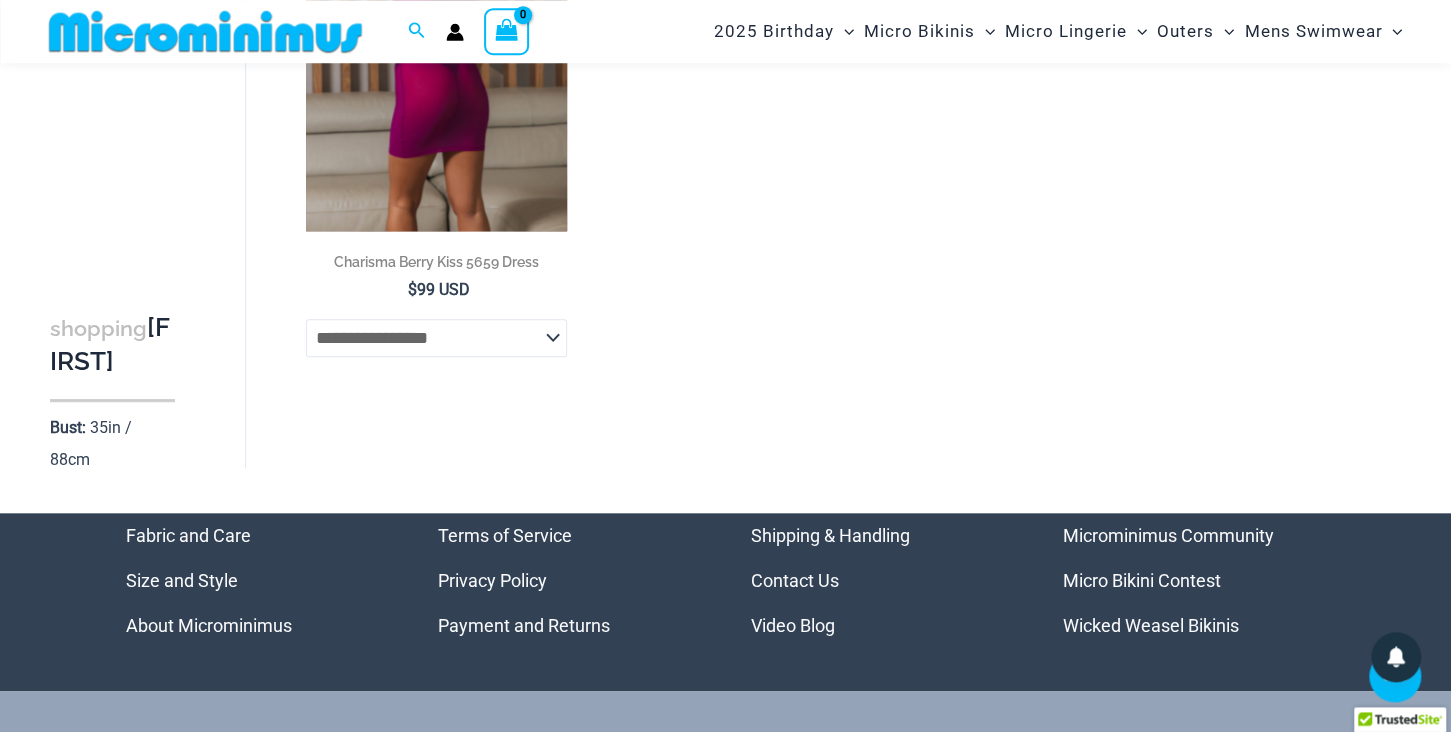 click on "**********" 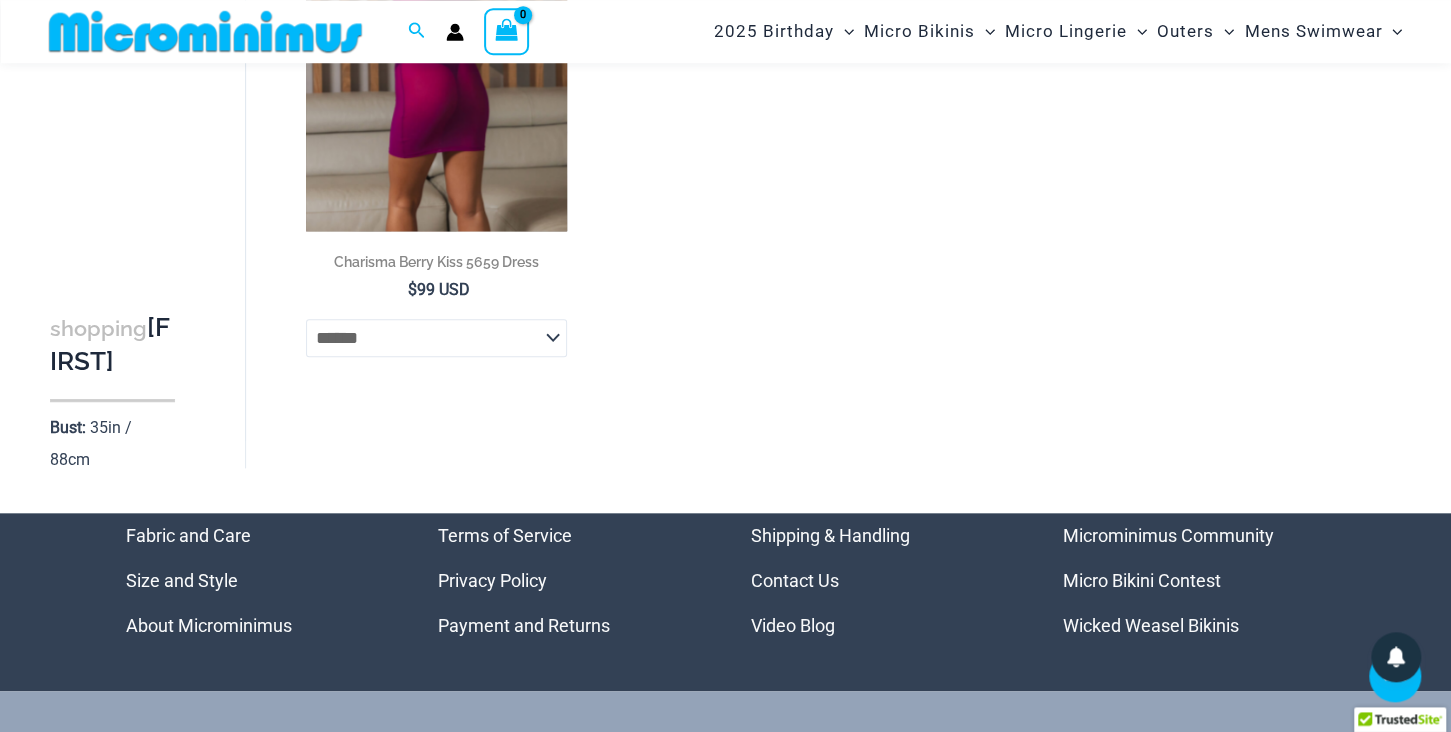 select on "******" 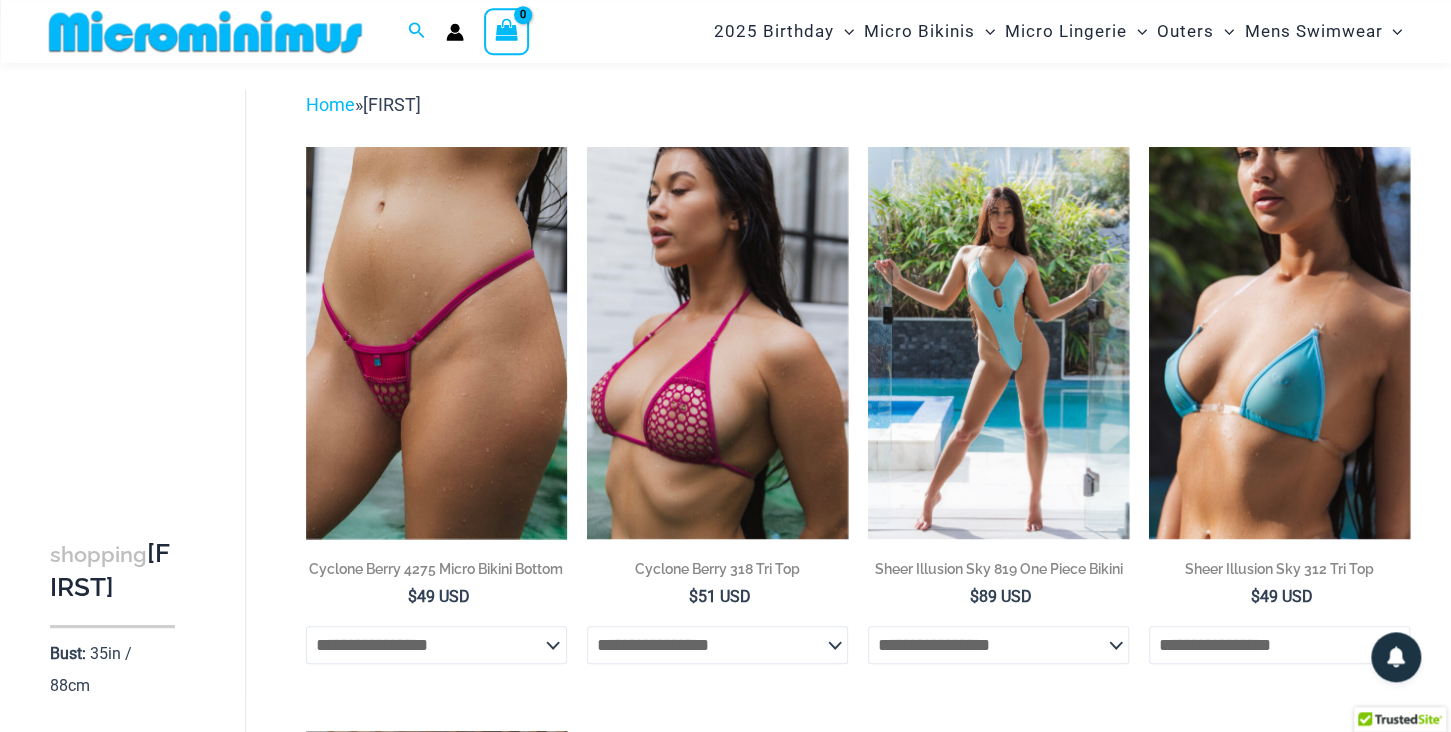 scroll, scrollTop: 77, scrollLeft: 0, axis: vertical 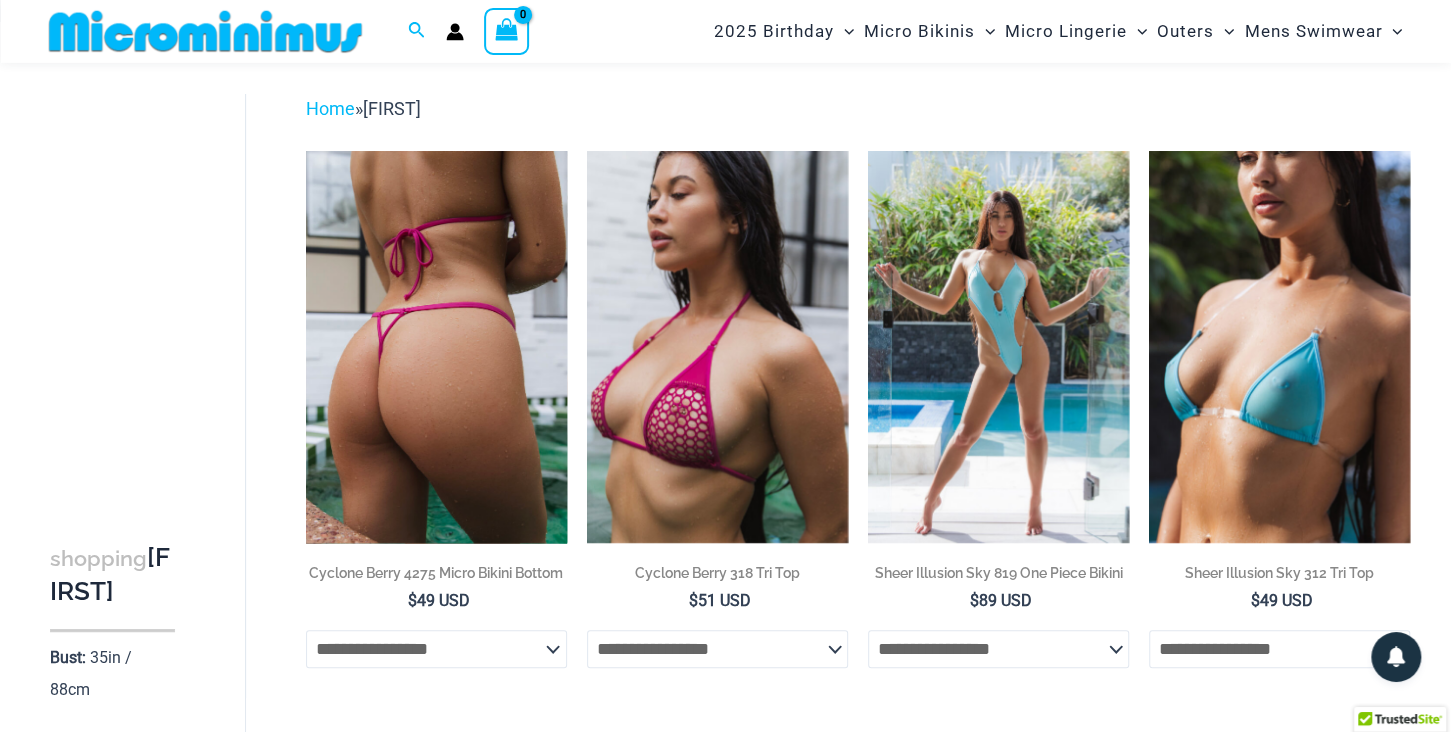 click at bounding box center [436, 347] 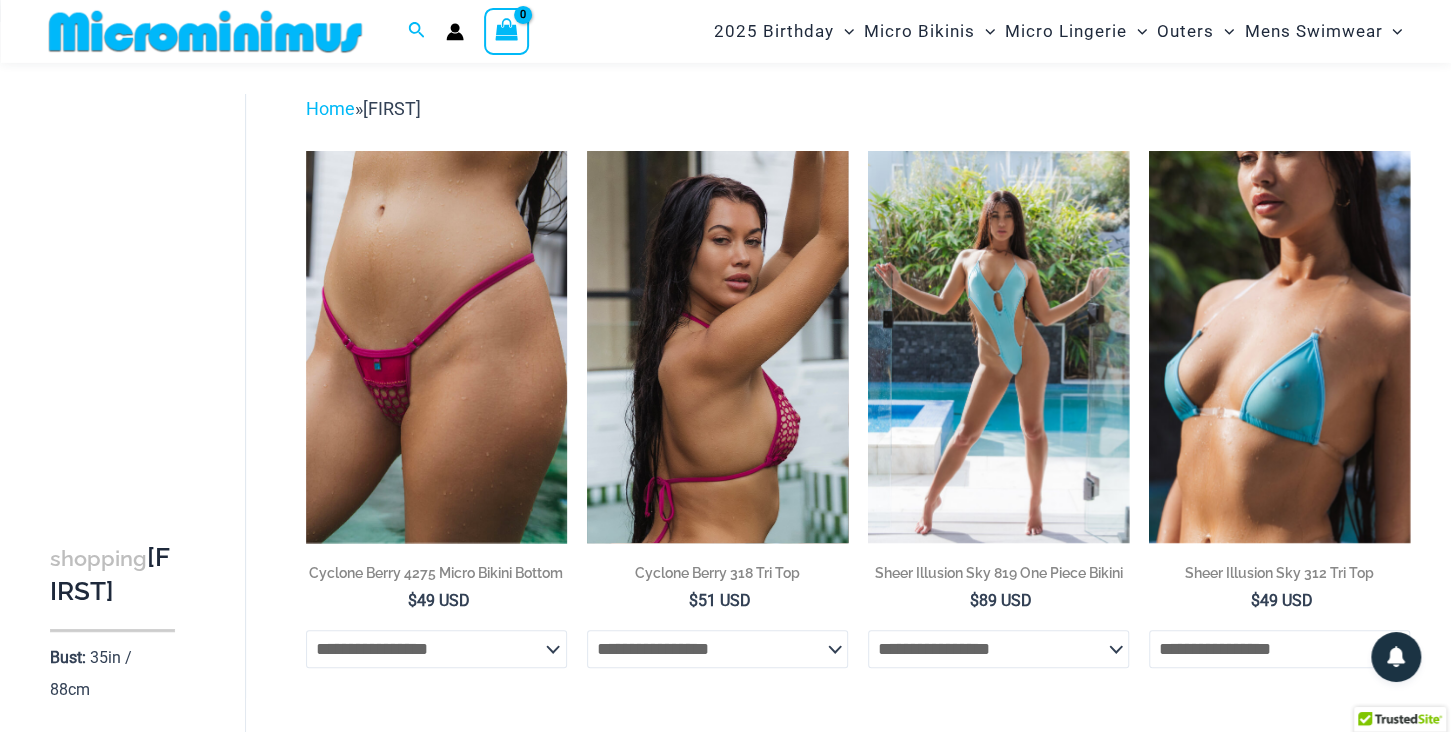 click at bounding box center [717, 347] 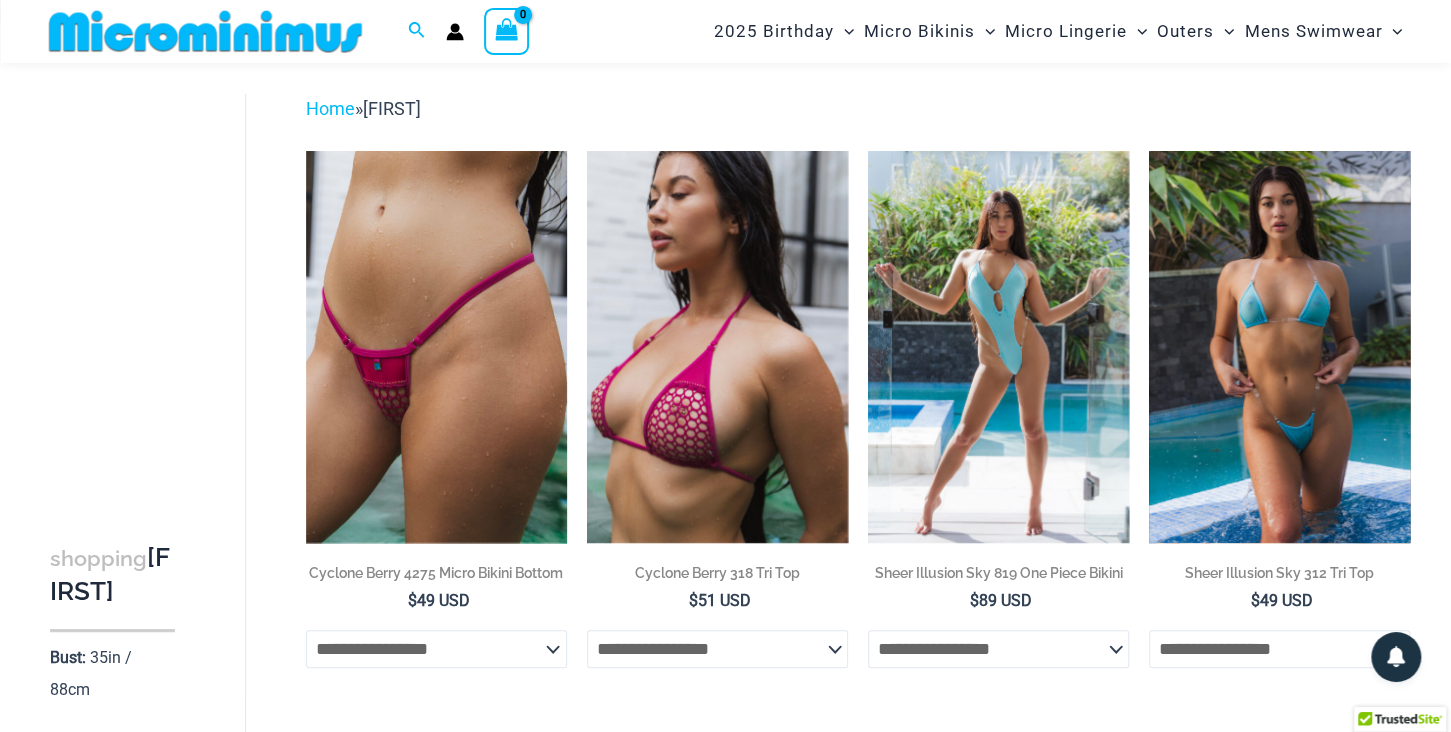 click at bounding box center [1279, 347] 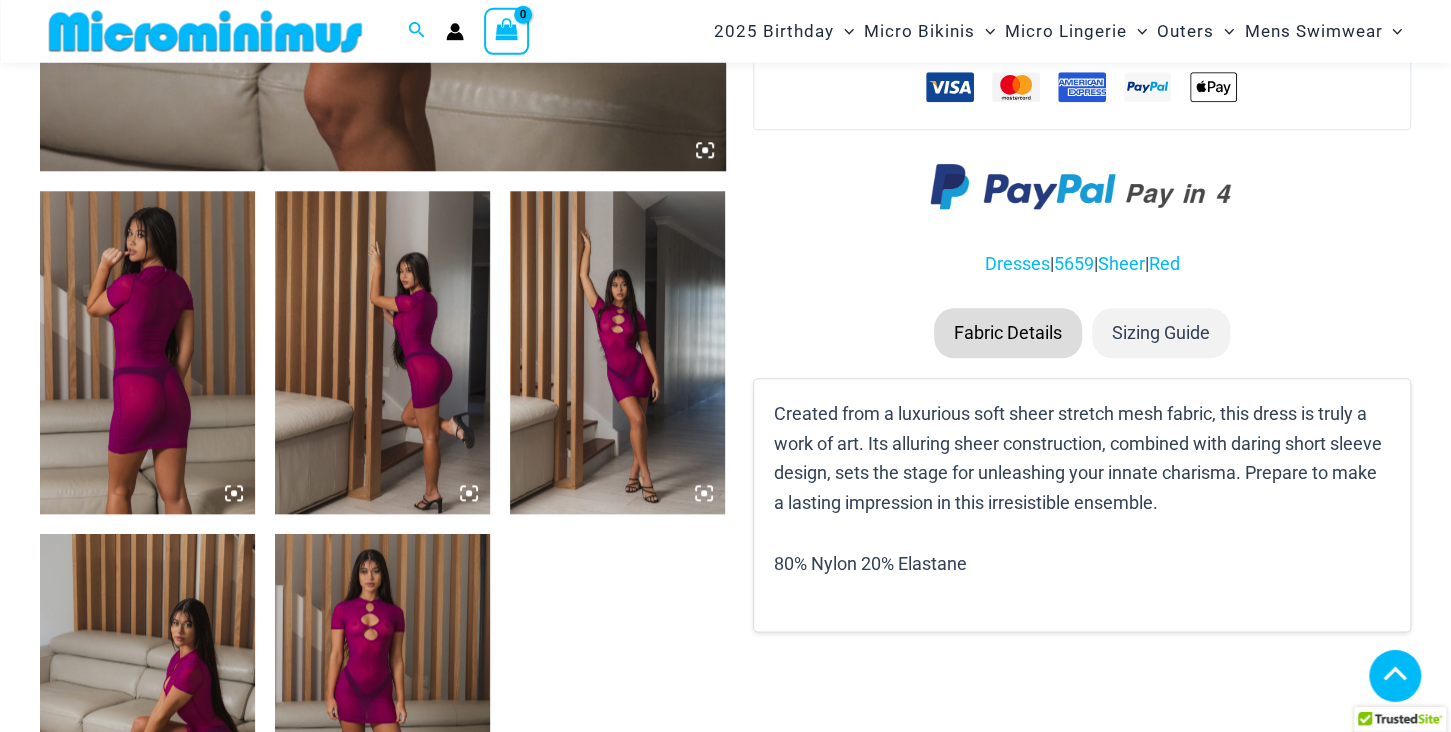 scroll, scrollTop: 1268, scrollLeft: 0, axis: vertical 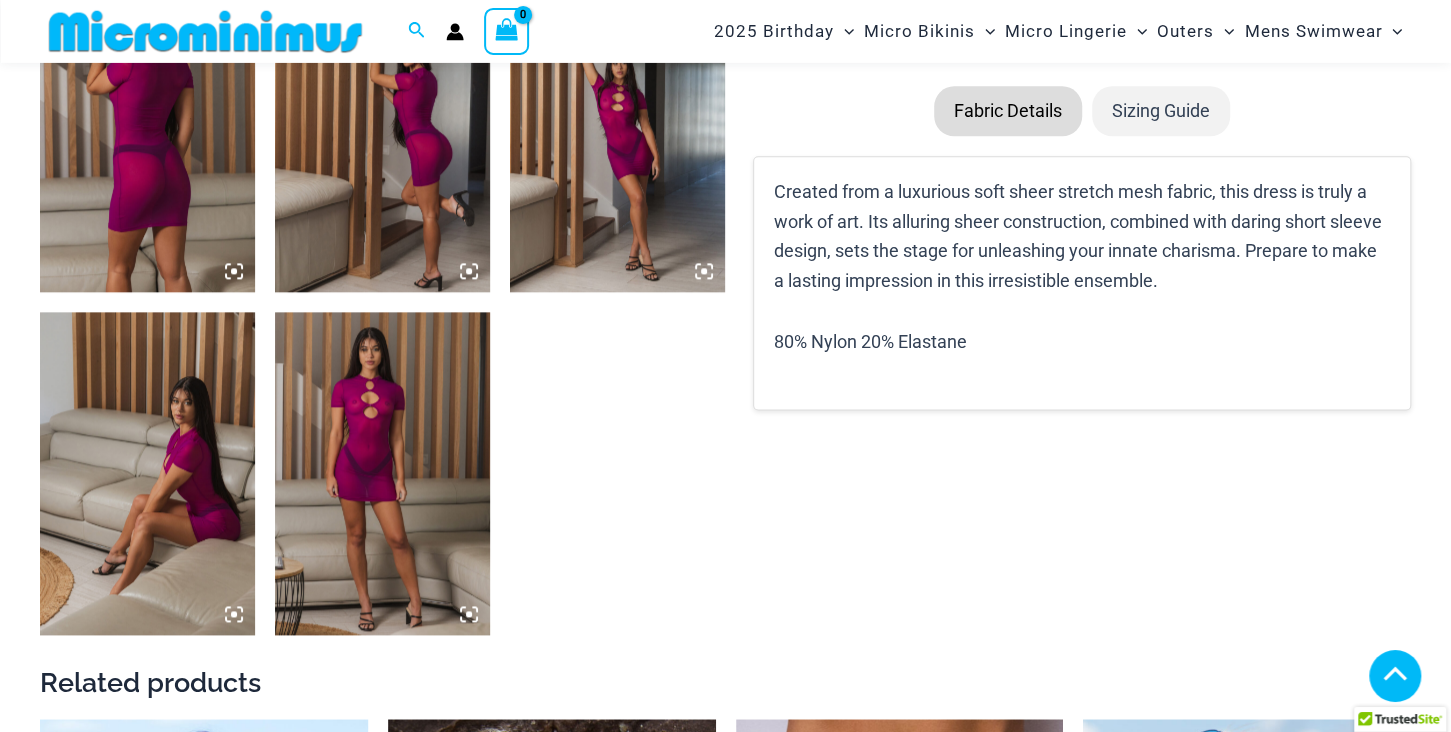 click at bounding box center [382, 473] 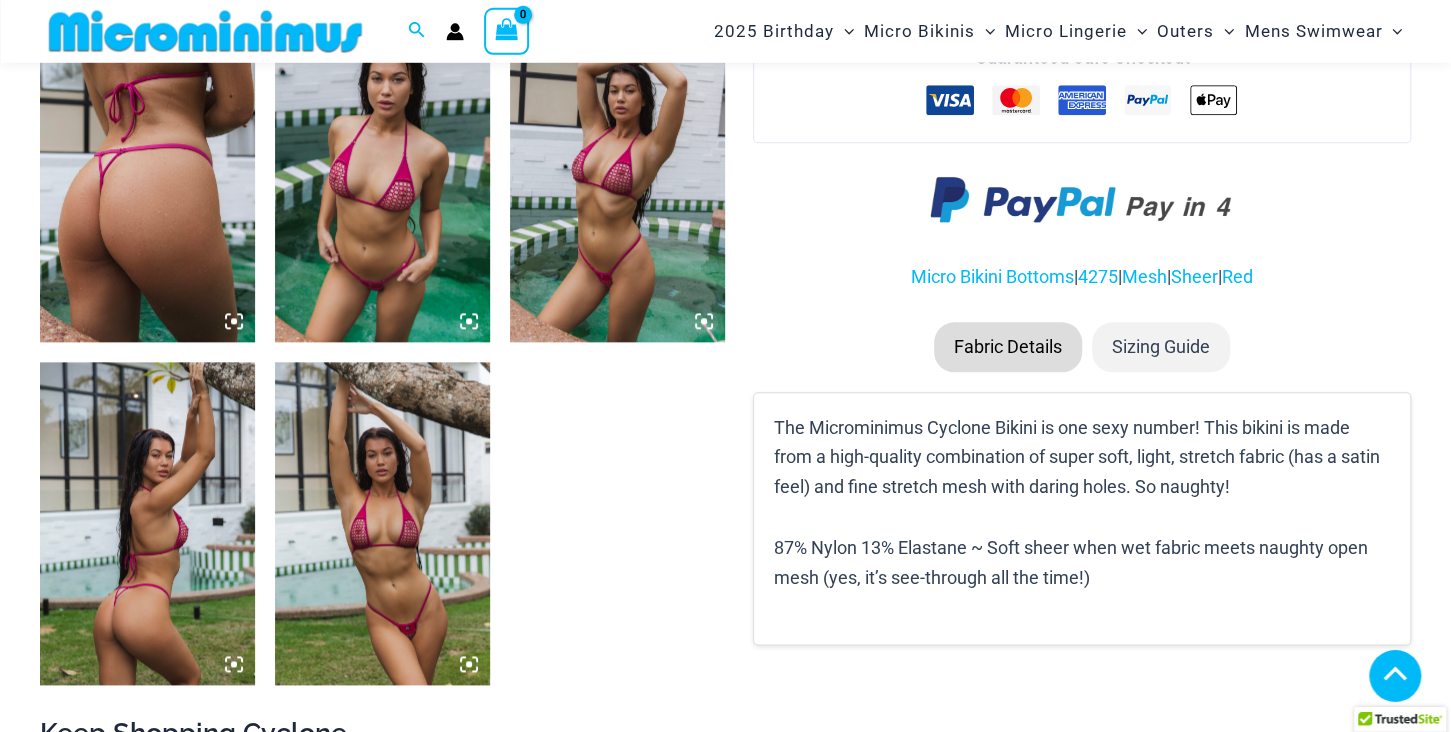 scroll, scrollTop: 1218, scrollLeft: 0, axis: vertical 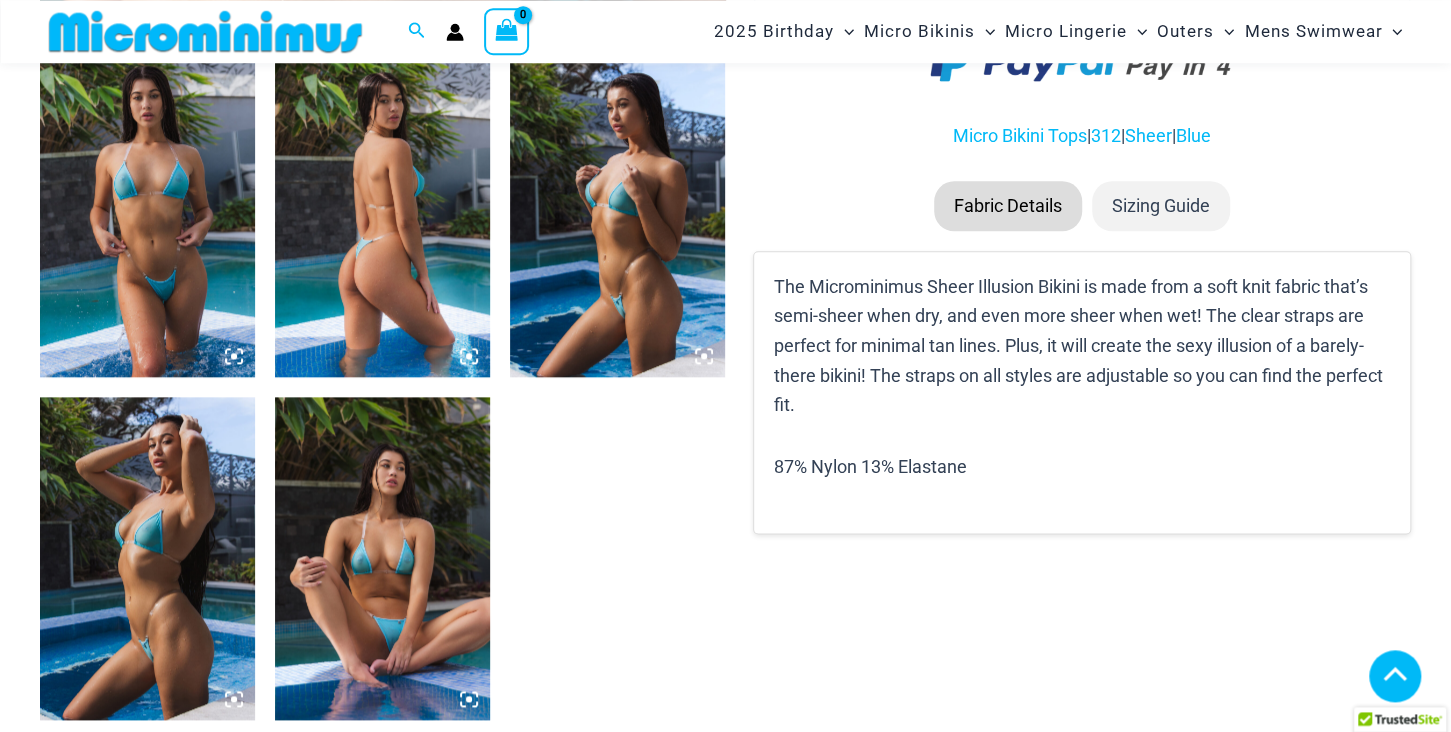 click at bounding box center [382, 558] 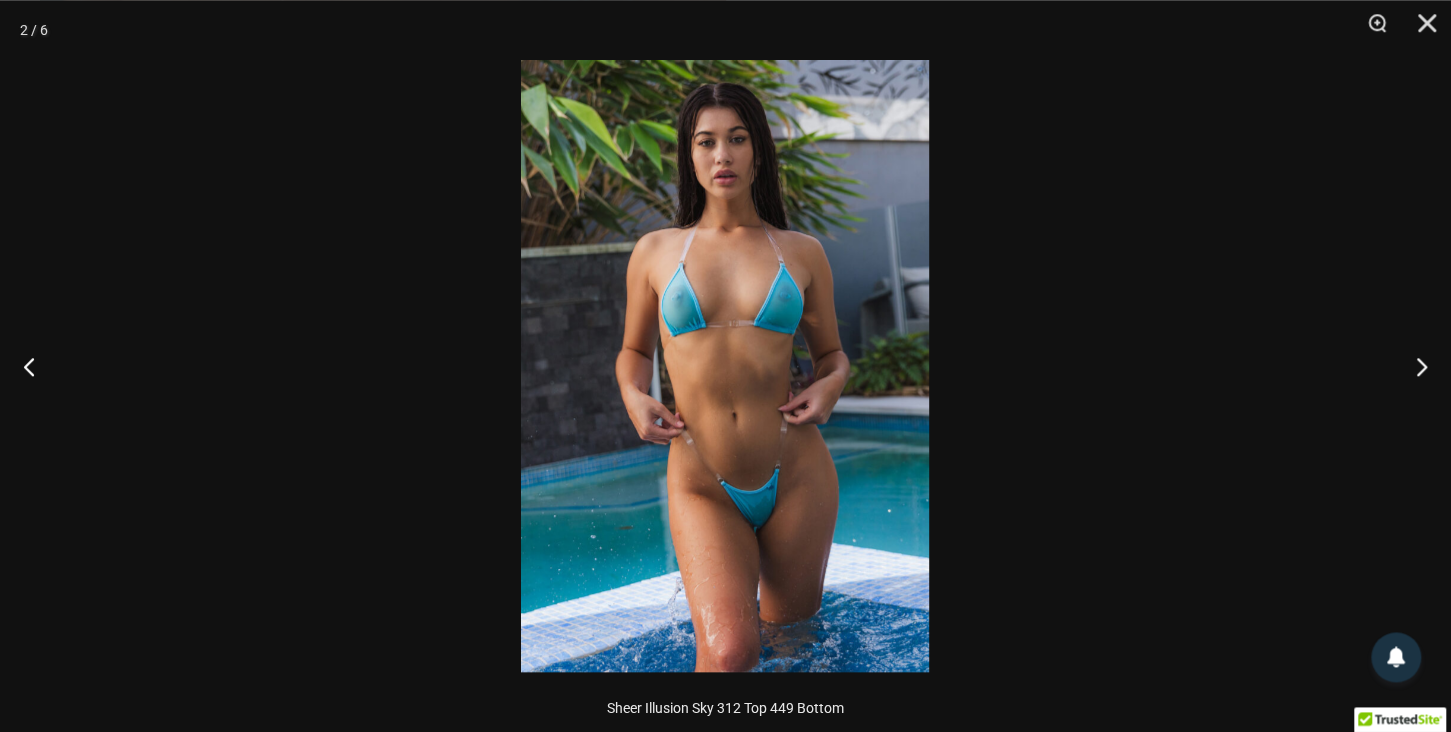 click at bounding box center (725, 366) 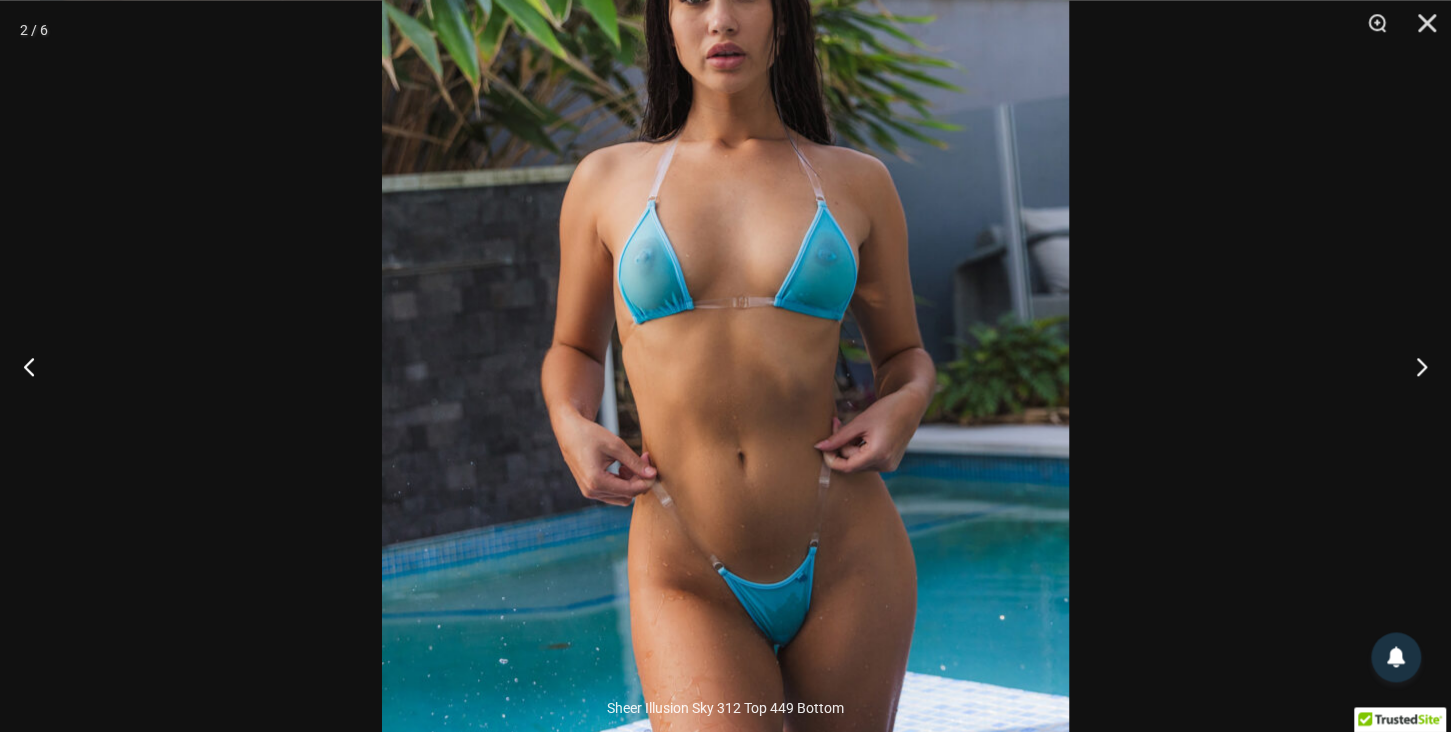 click at bounding box center (725, 374) 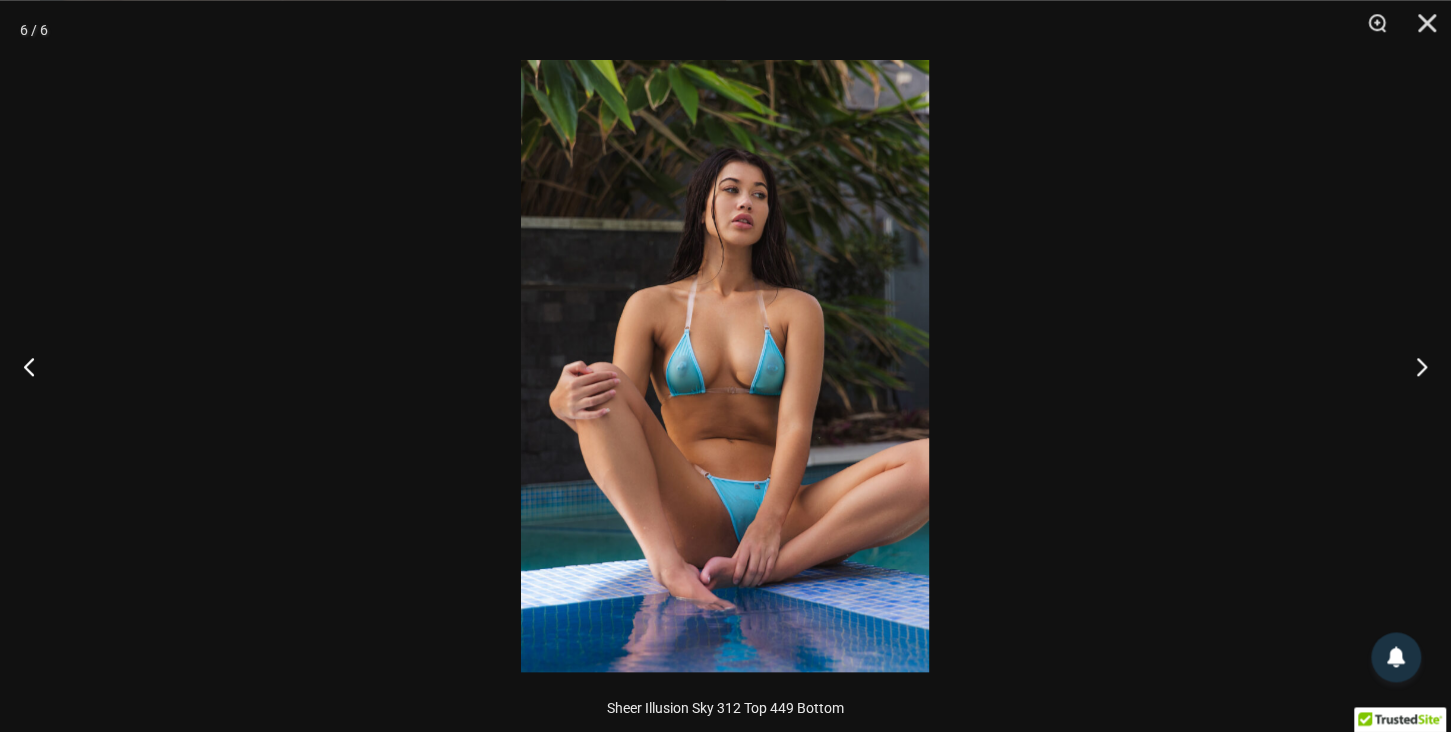 click at bounding box center [725, 366] 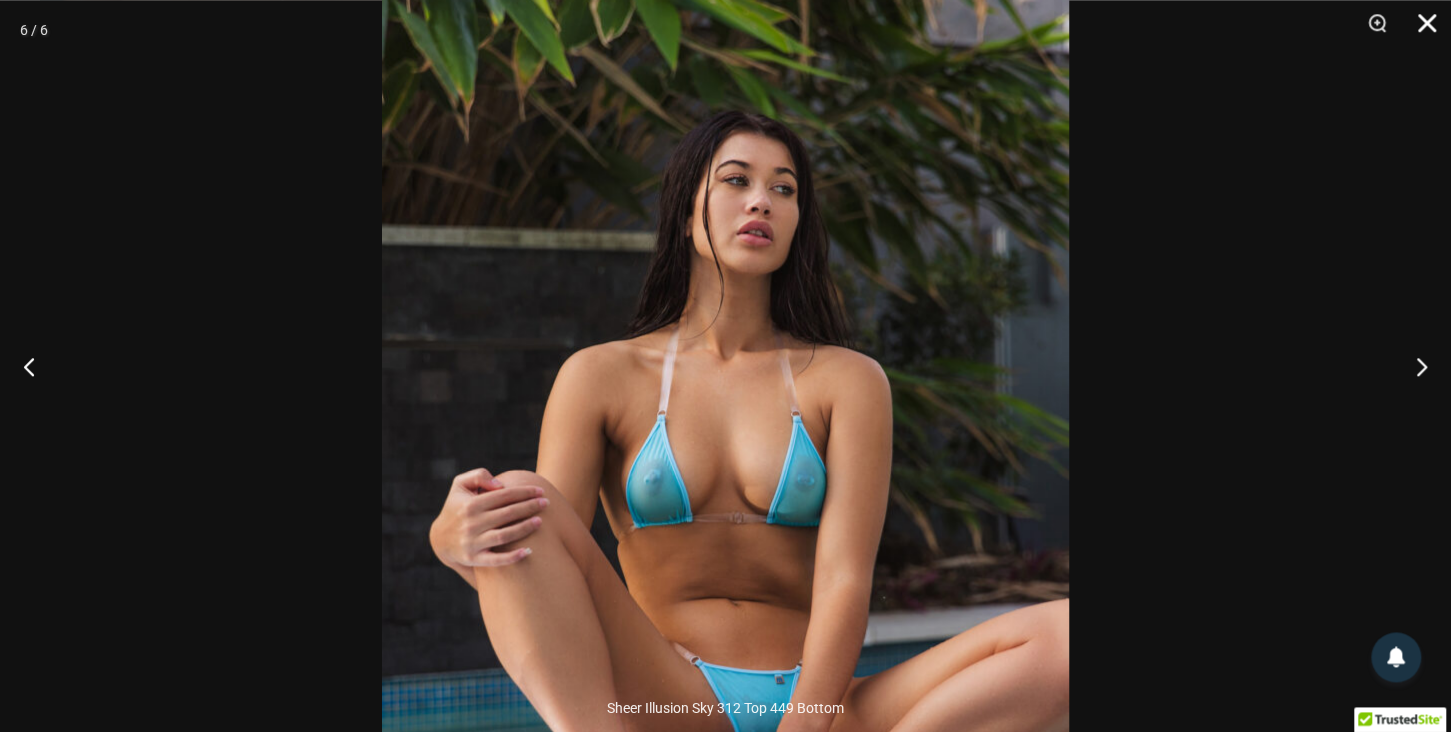 click at bounding box center (1420, 30) 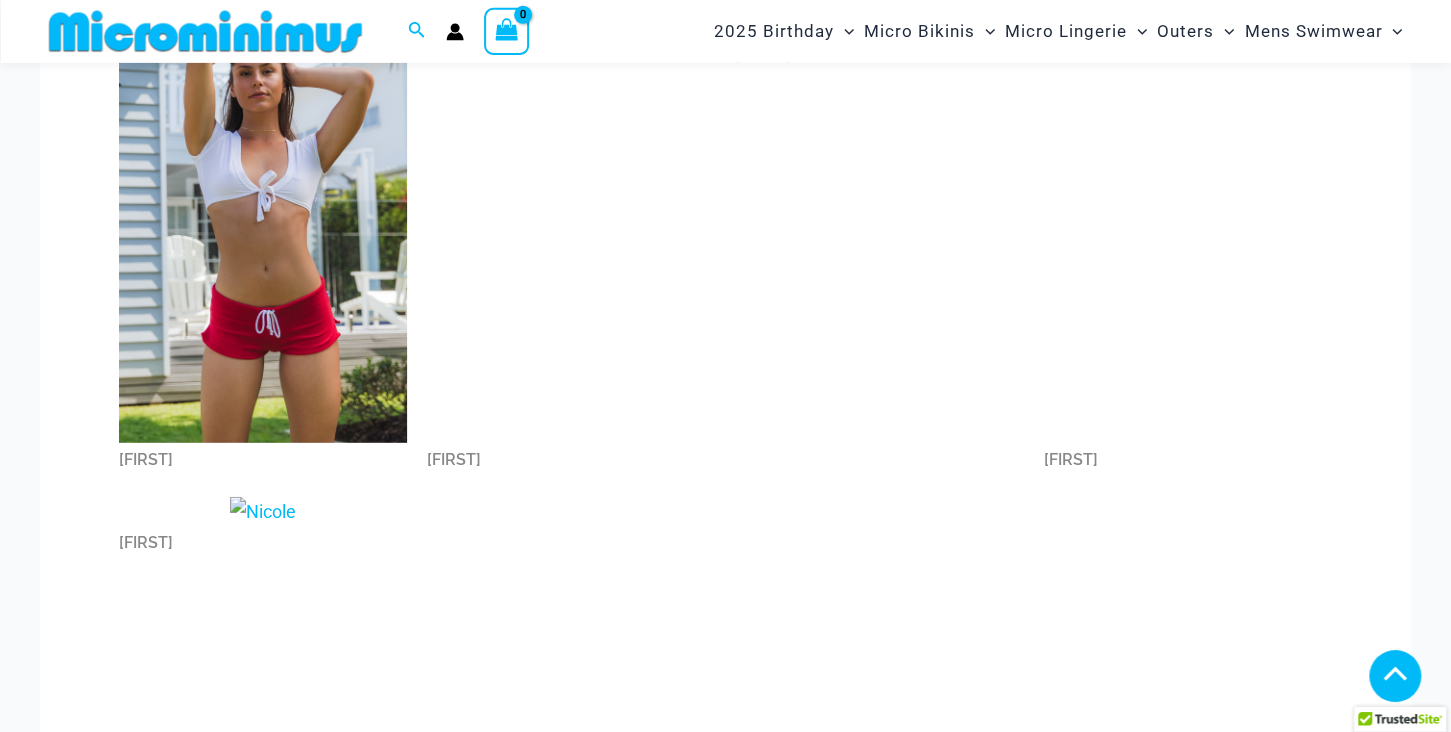 scroll, scrollTop: 3044, scrollLeft: 0, axis: vertical 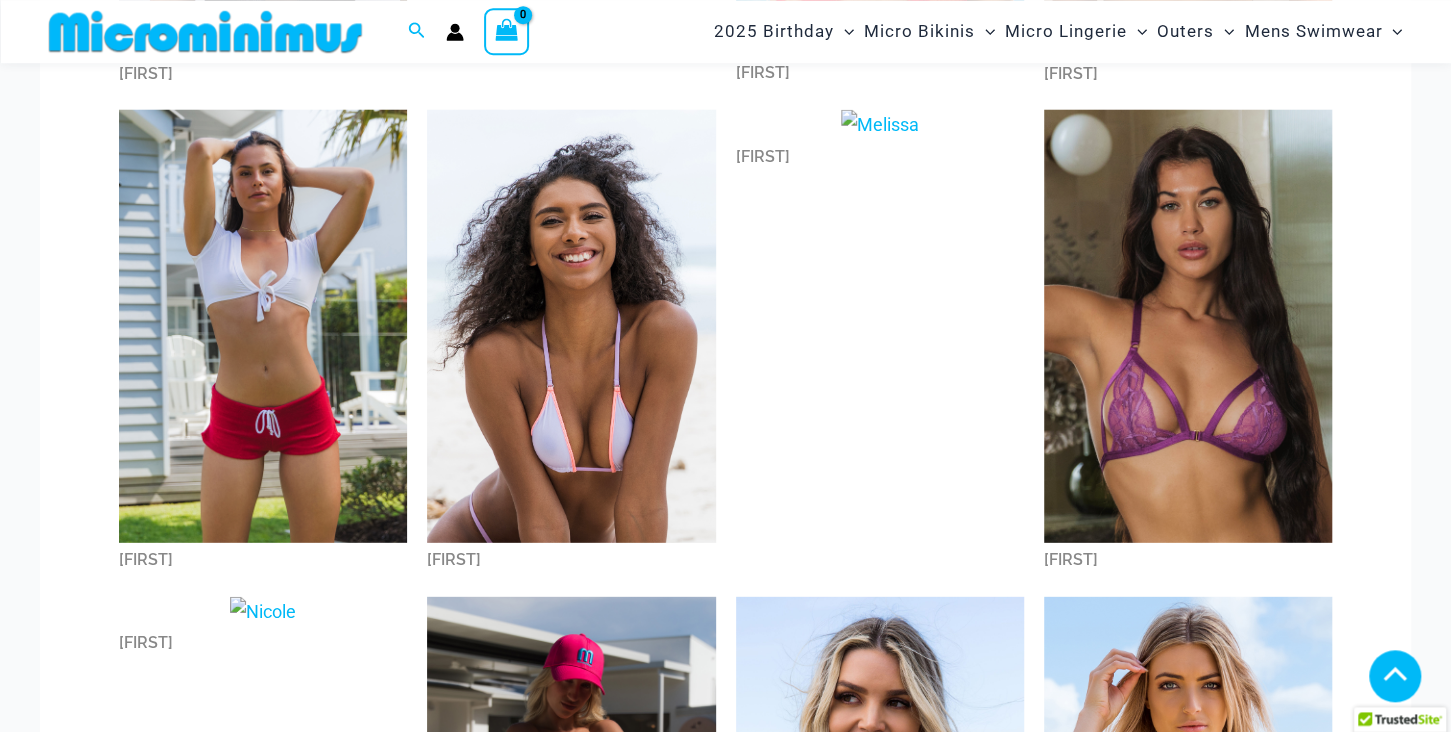 click at bounding box center (263, 325) 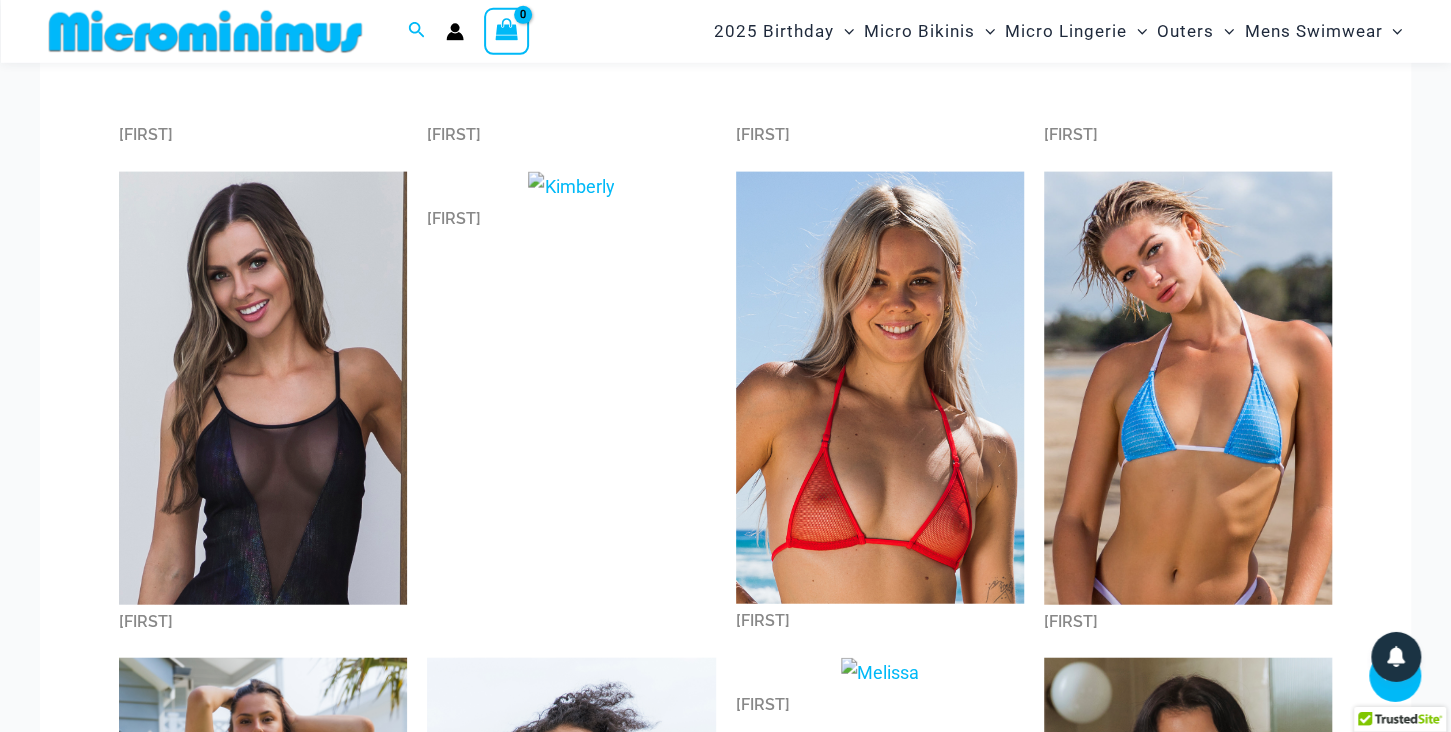 scroll, scrollTop: 2502, scrollLeft: 0, axis: vertical 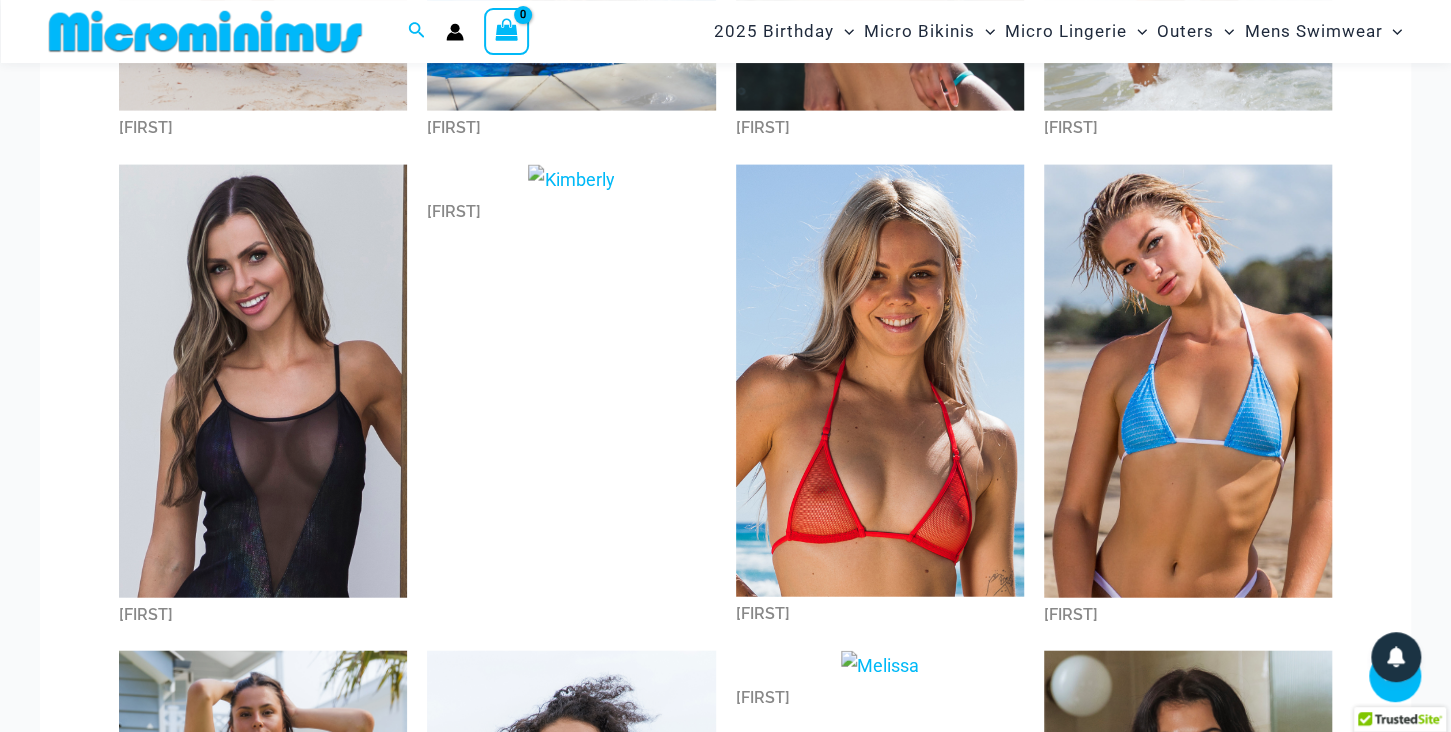click at bounding box center (880, 381) 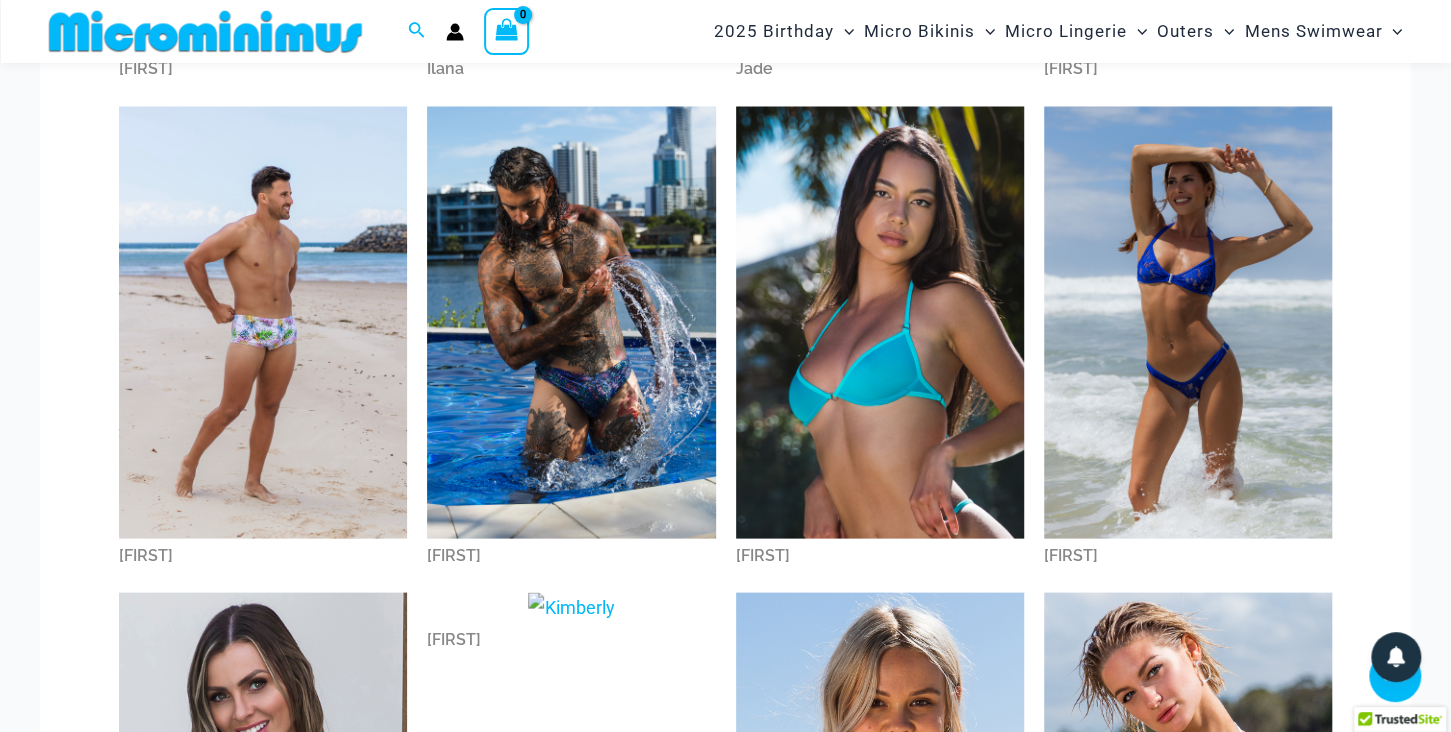 scroll, scrollTop: 2075, scrollLeft: 0, axis: vertical 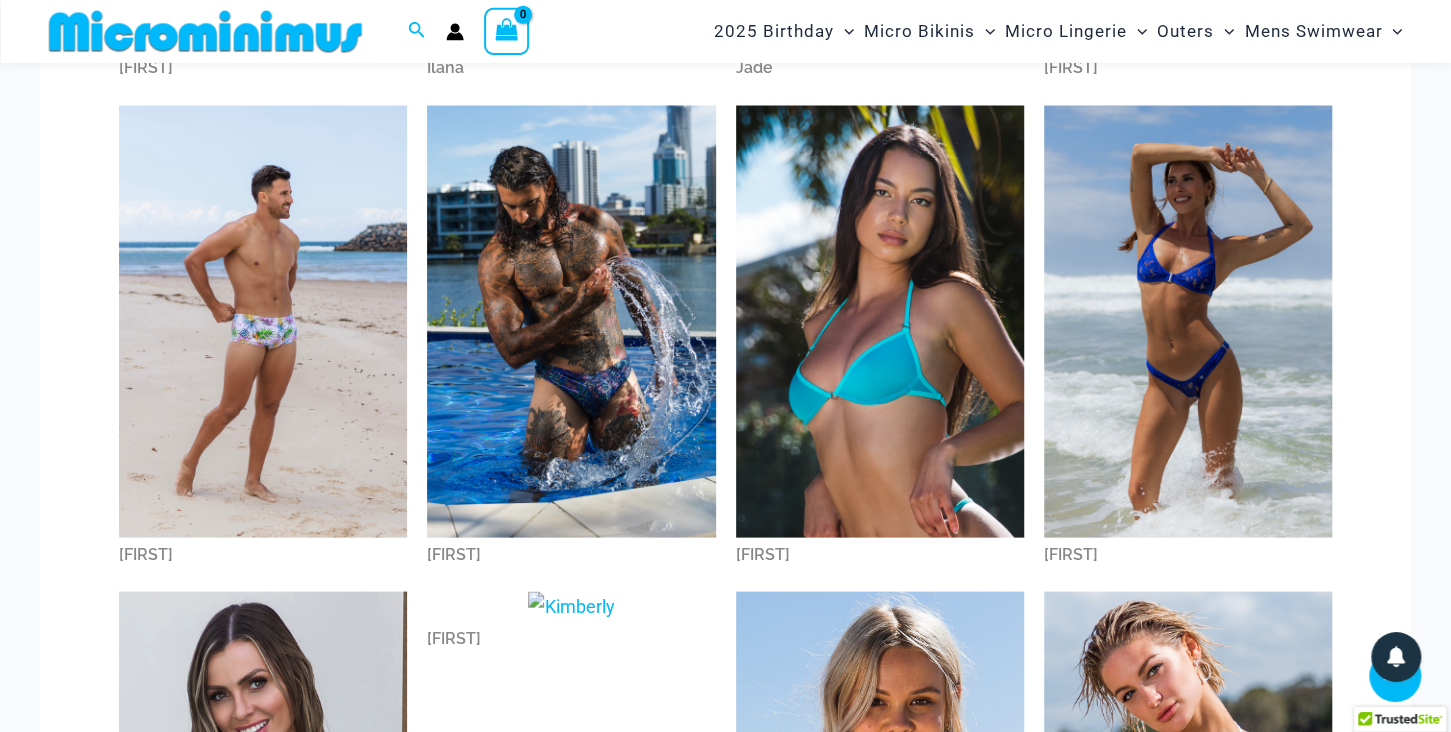 click at bounding box center (880, 322) 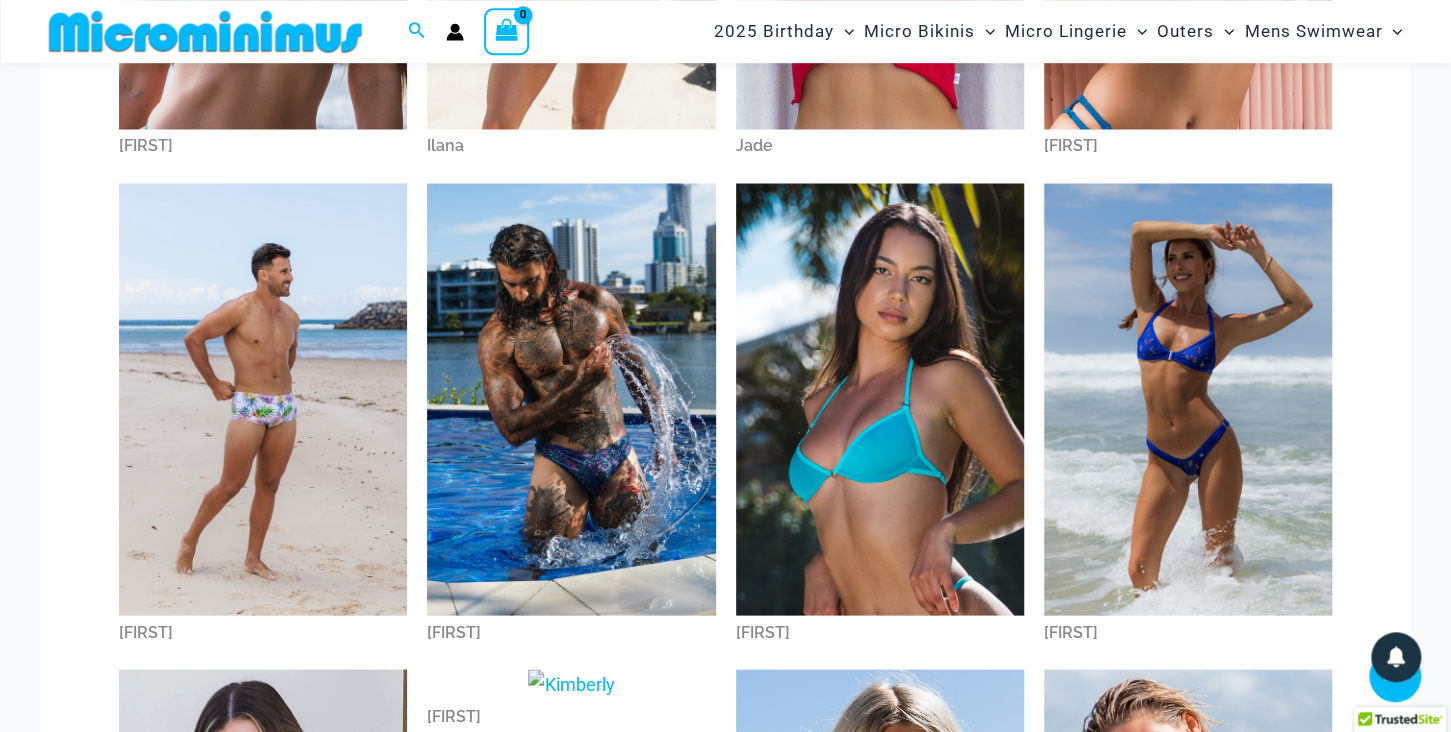 scroll, scrollTop: 2049, scrollLeft: 0, axis: vertical 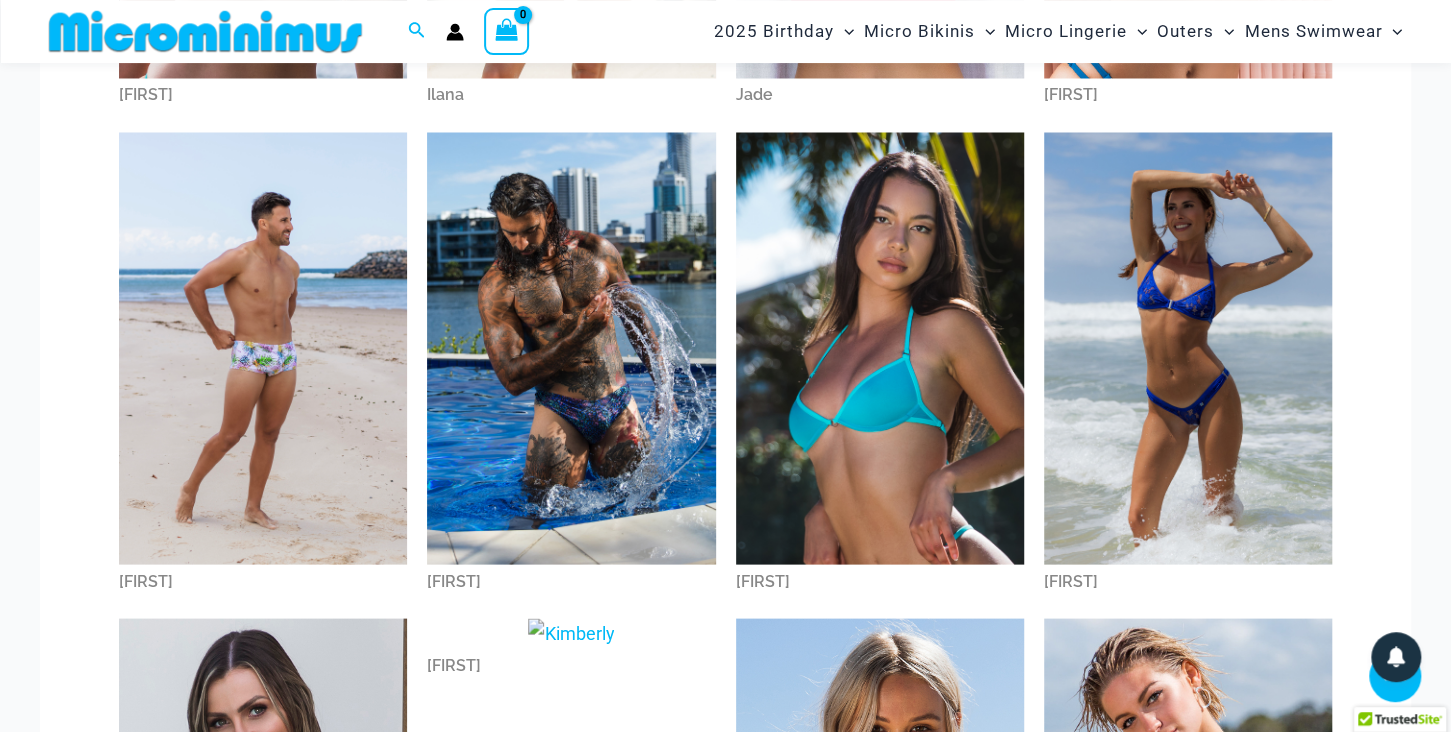 click at bounding box center (1188, 348) 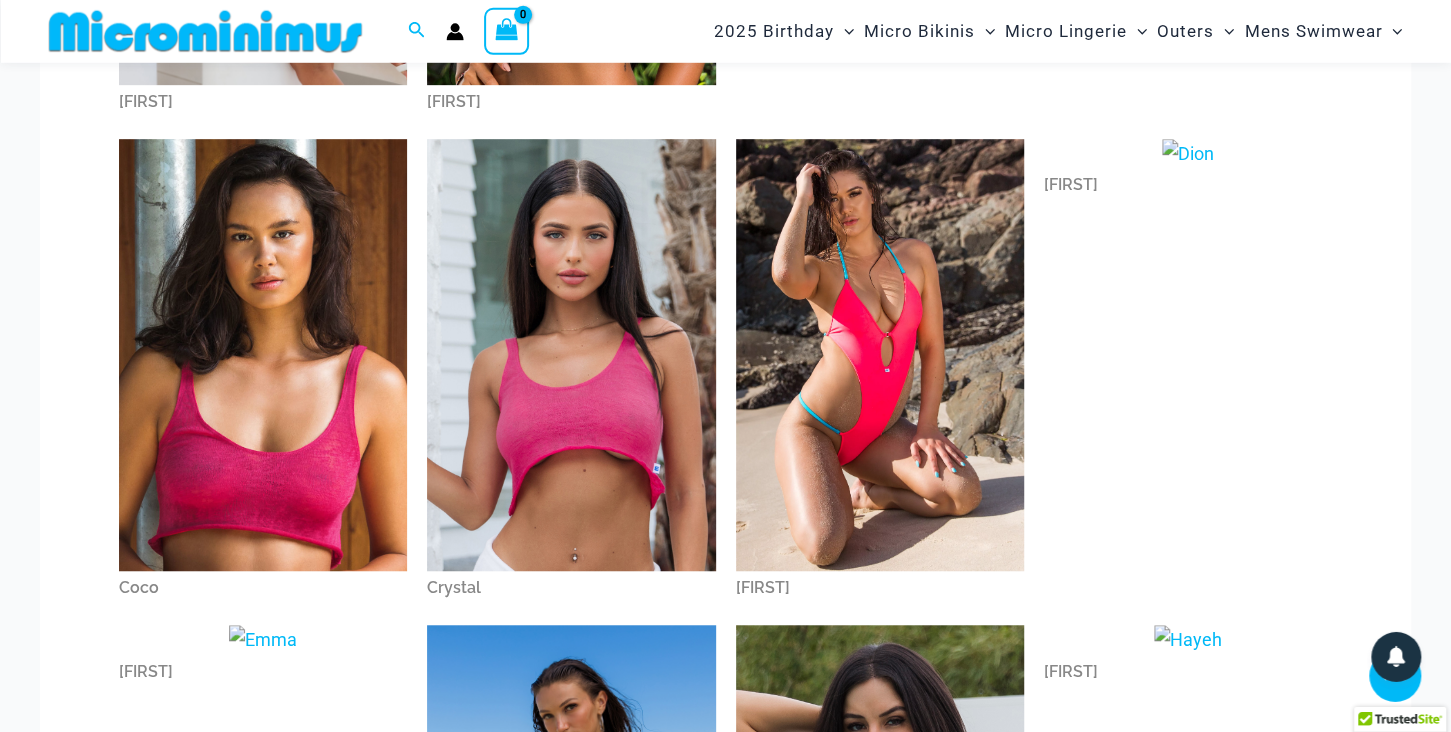 scroll, scrollTop: 587, scrollLeft: 0, axis: vertical 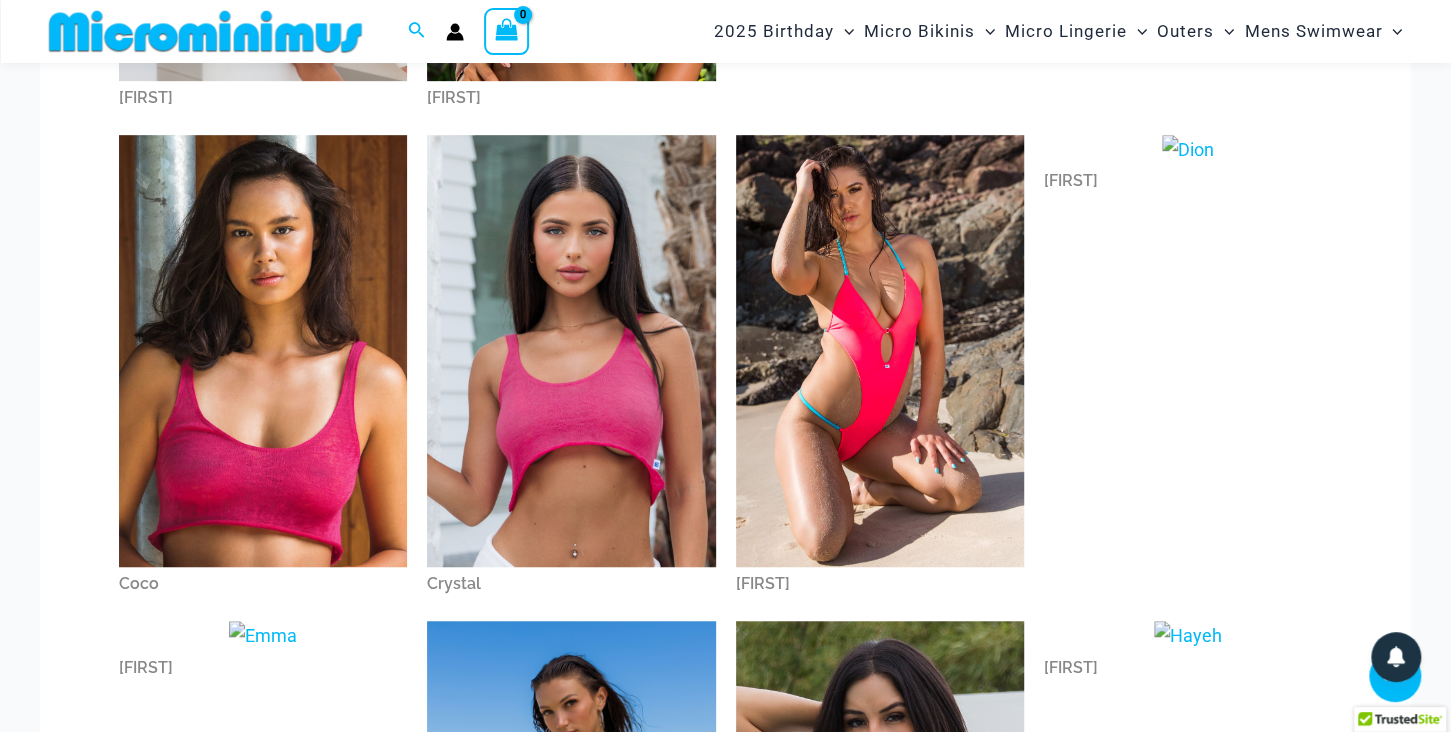 click at bounding box center [880, 351] 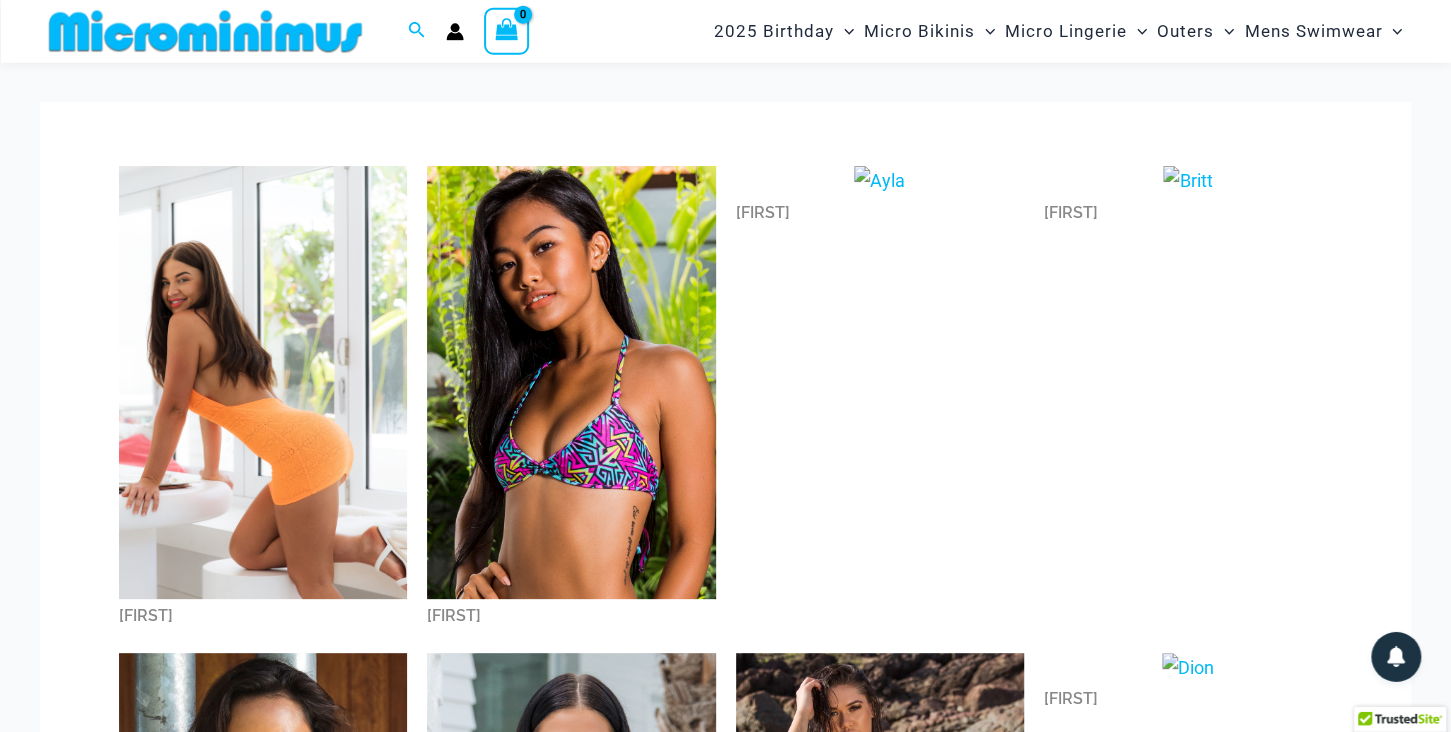 scroll, scrollTop: 69, scrollLeft: 0, axis: vertical 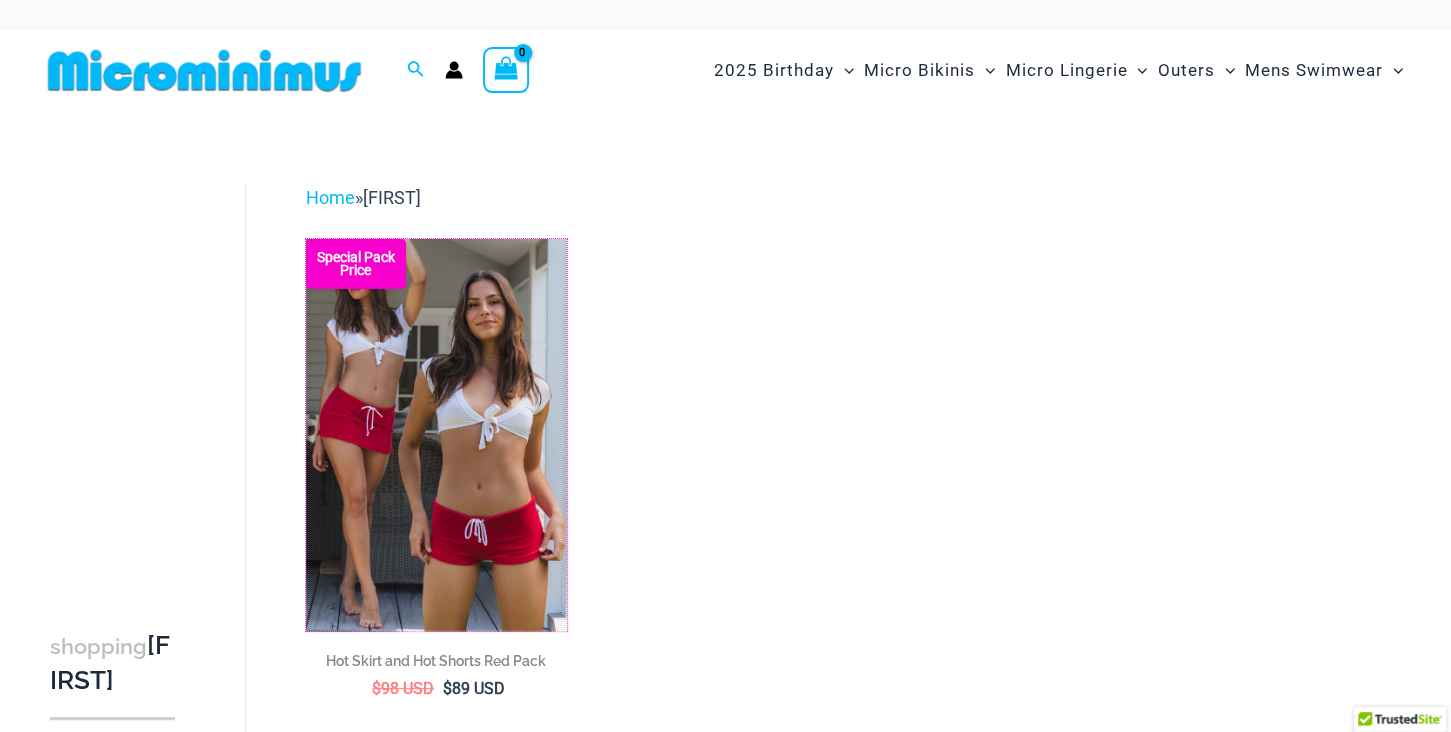 click at bounding box center [306, 239] 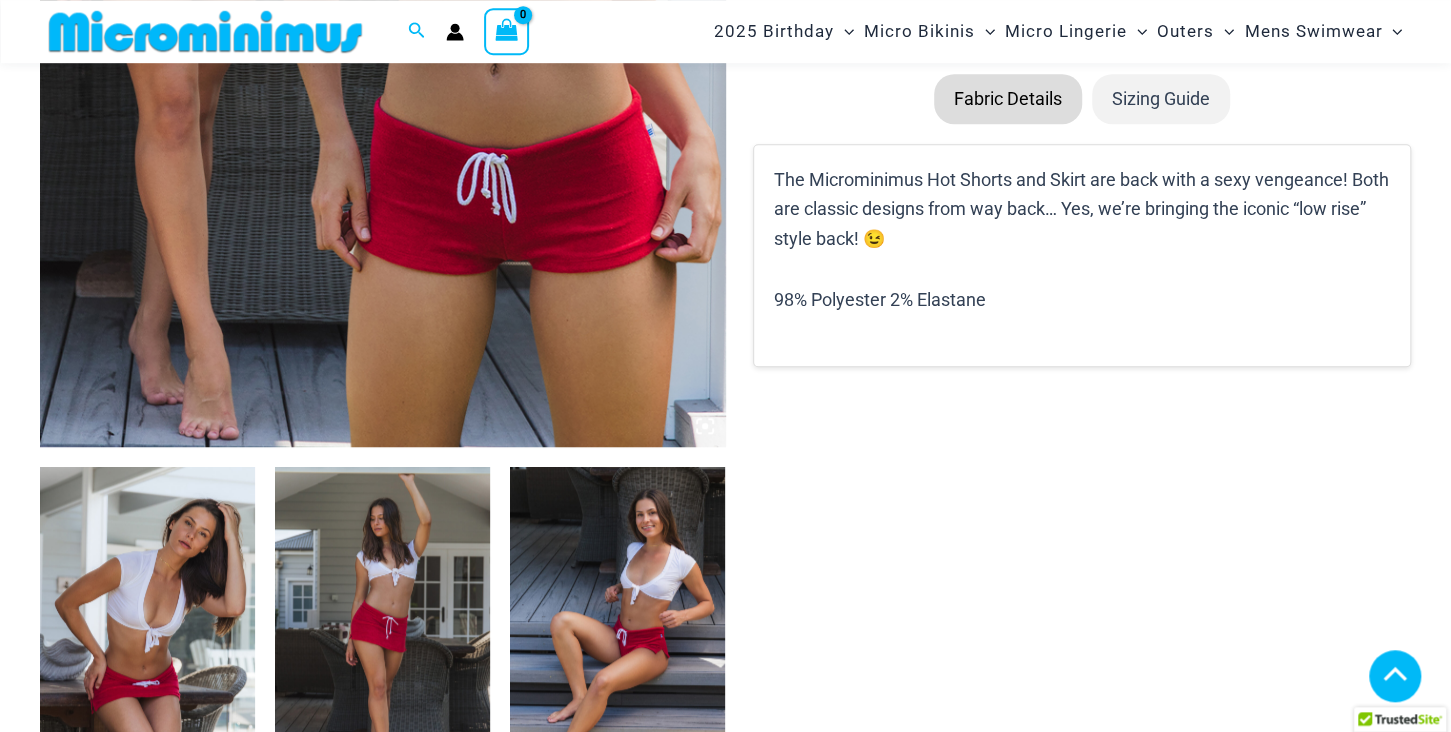 scroll, scrollTop: 1110, scrollLeft: 0, axis: vertical 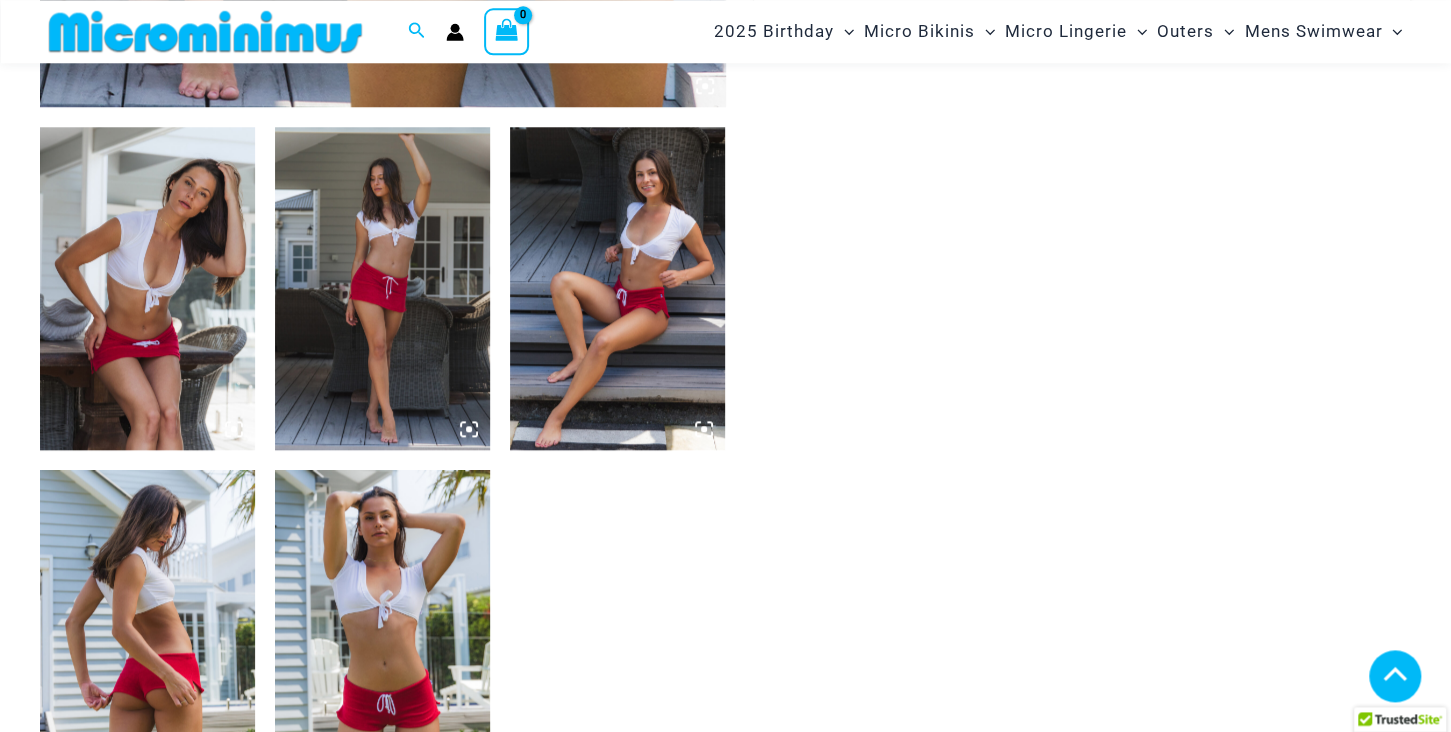 click at bounding box center [617, 288] 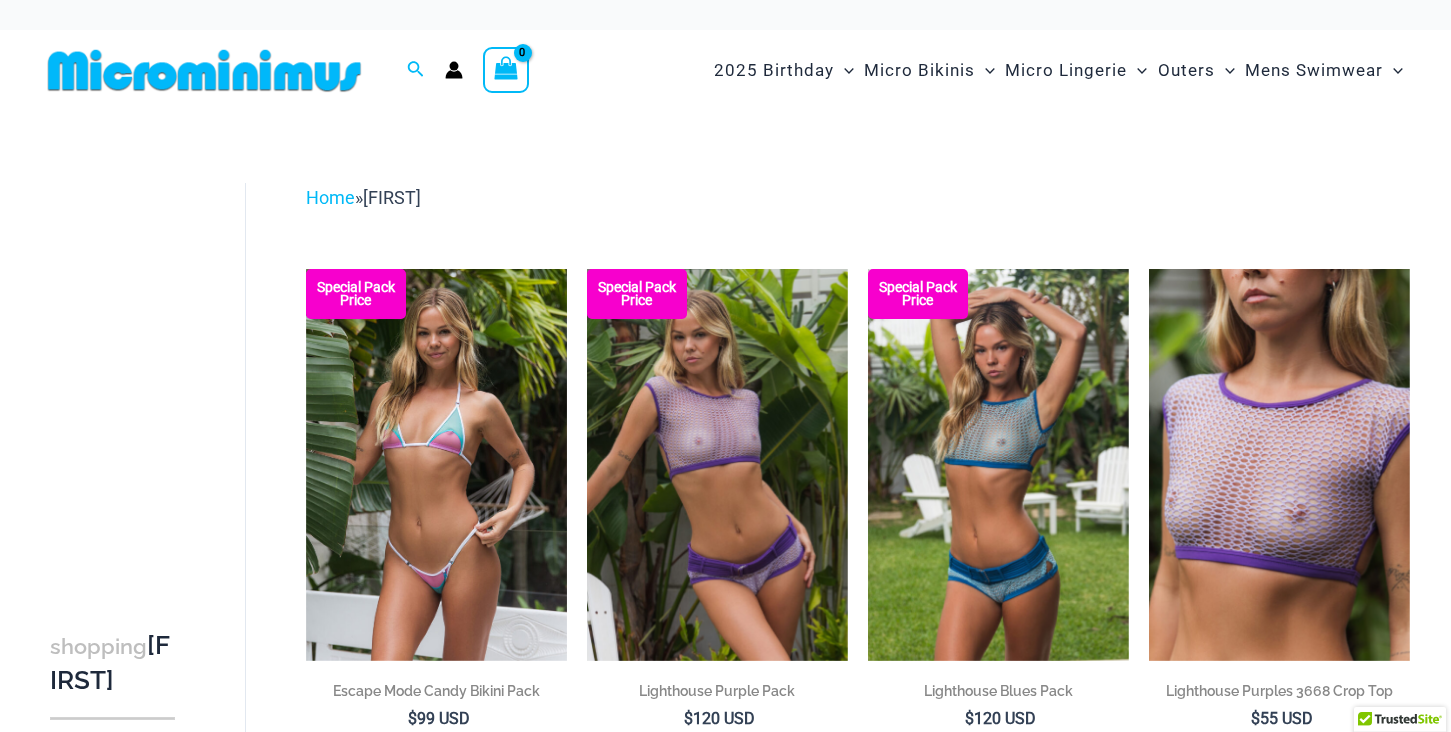 click at bounding box center [587, 269] 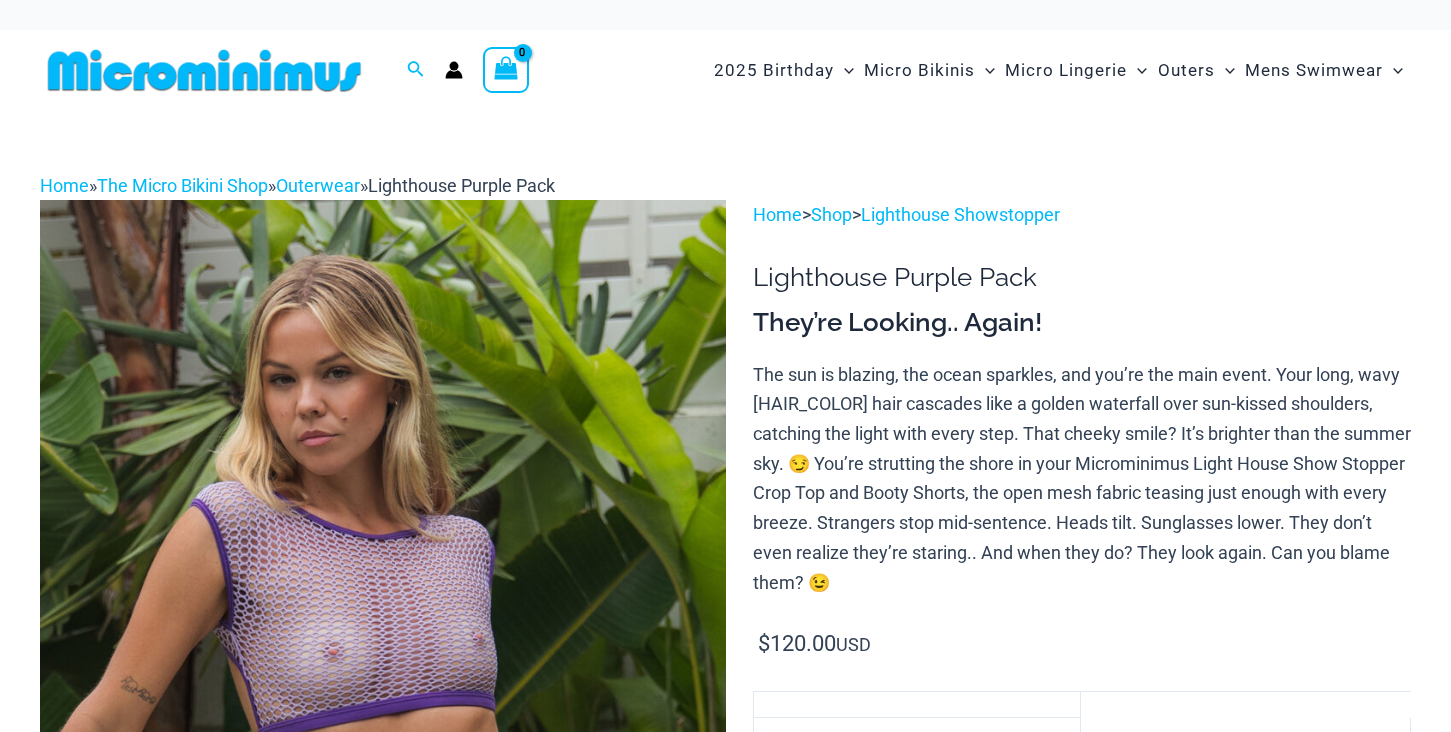 scroll, scrollTop: 0, scrollLeft: 0, axis: both 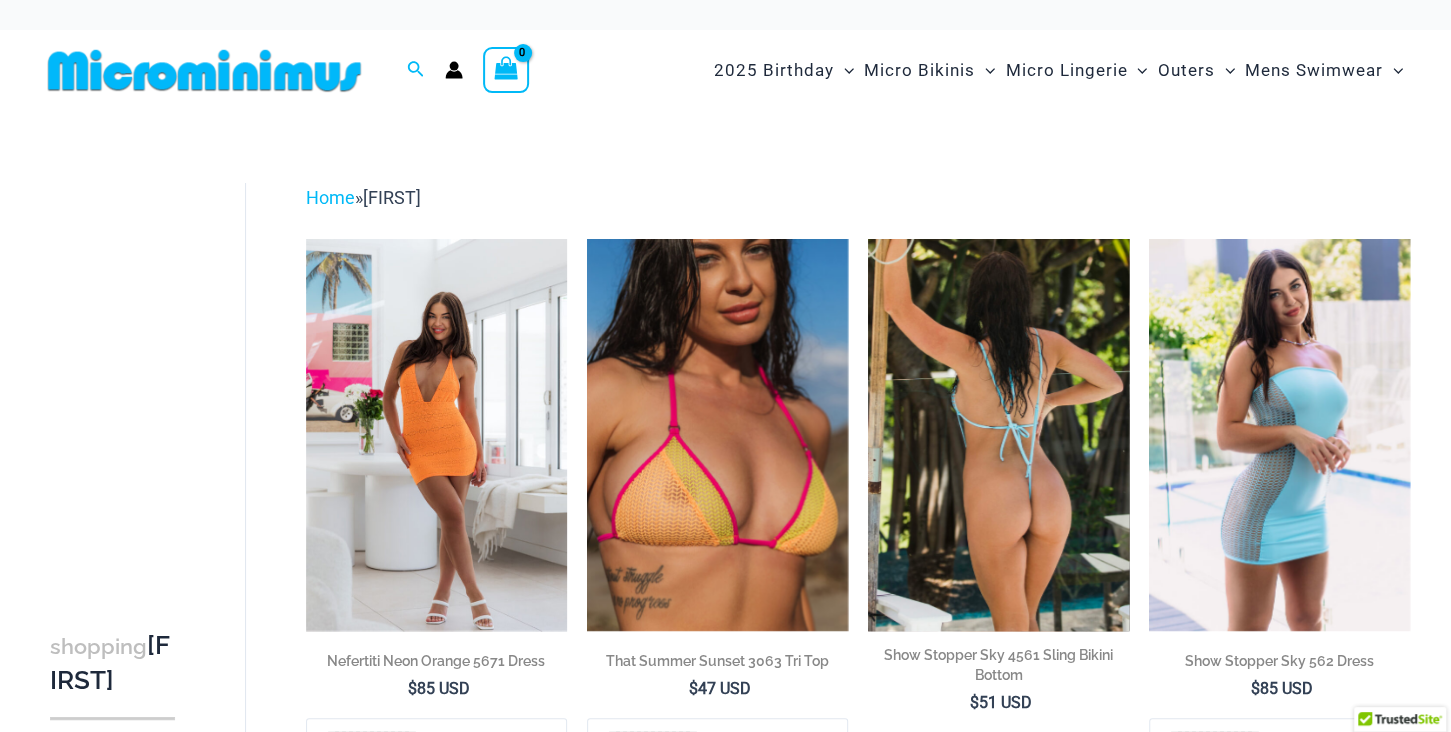 click at bounding box center [998, 435] 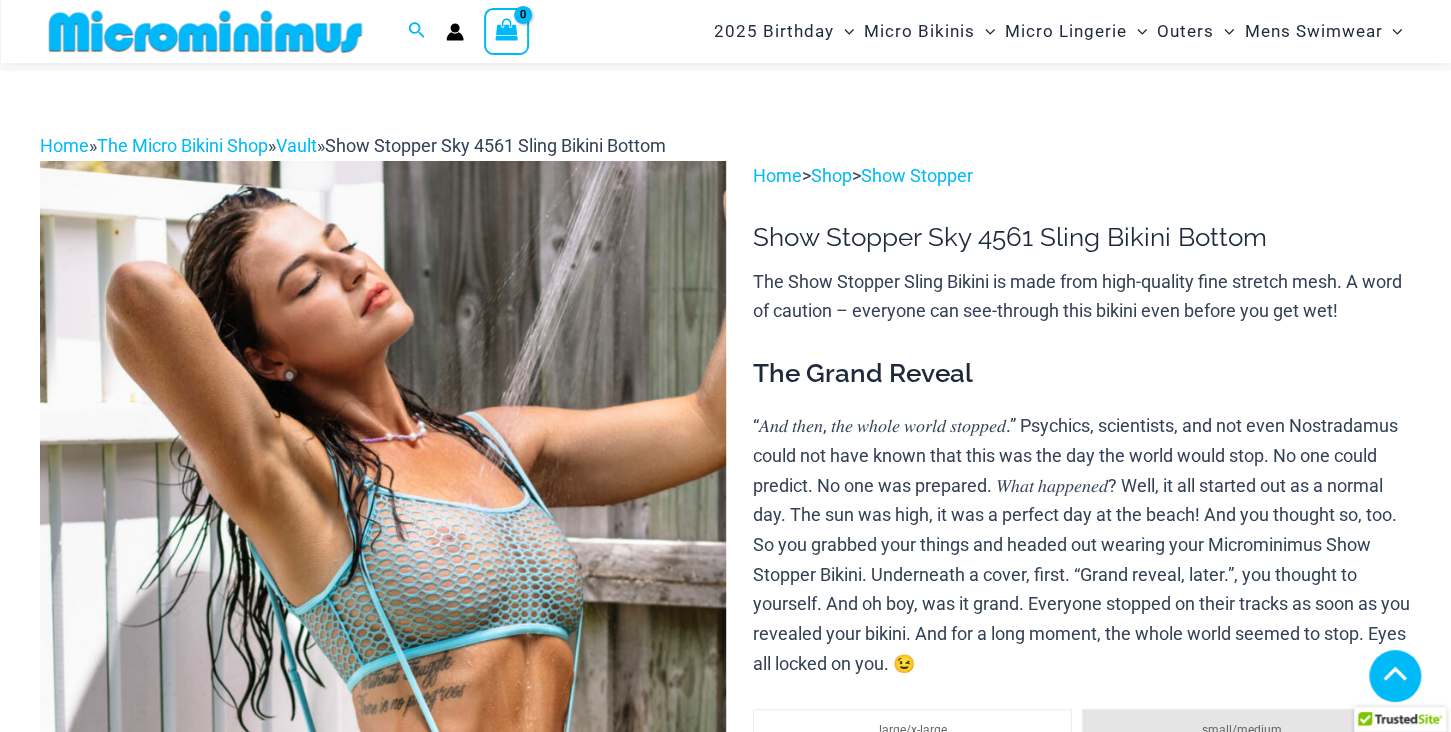 scroll, scrollTop: 1105, scrollLeft: 0, axis: vertical 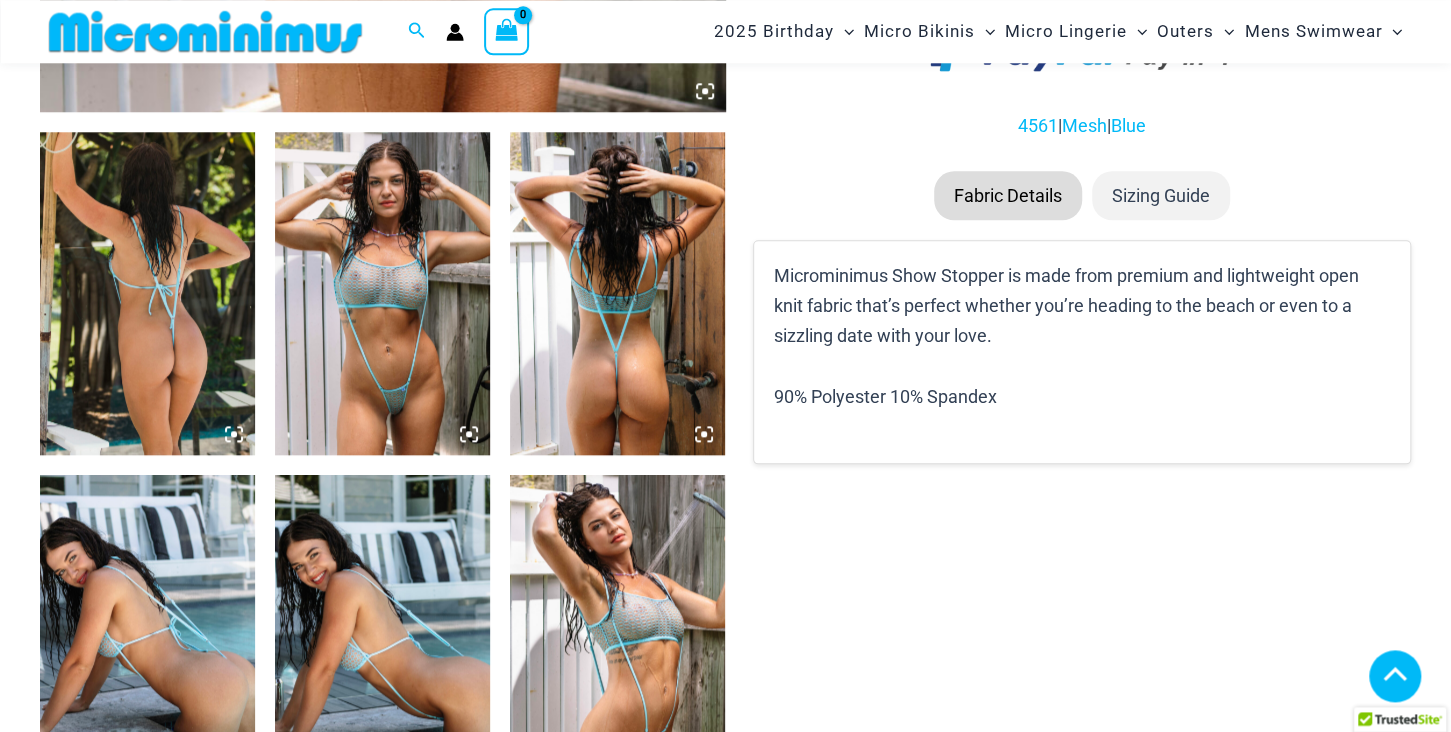 click at bounding box center (382, 293) 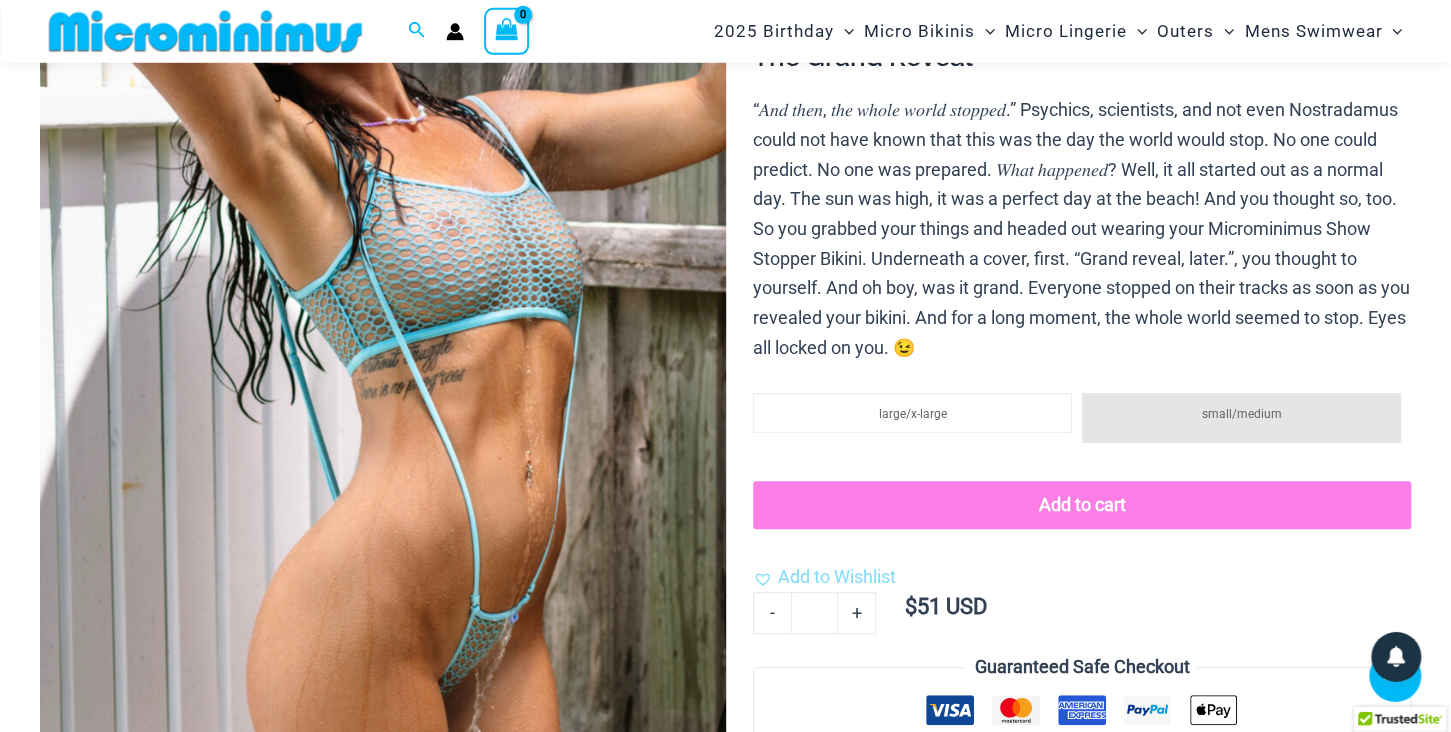 scroll, scrollTop: 0, scrollLeft: 0, axis: both 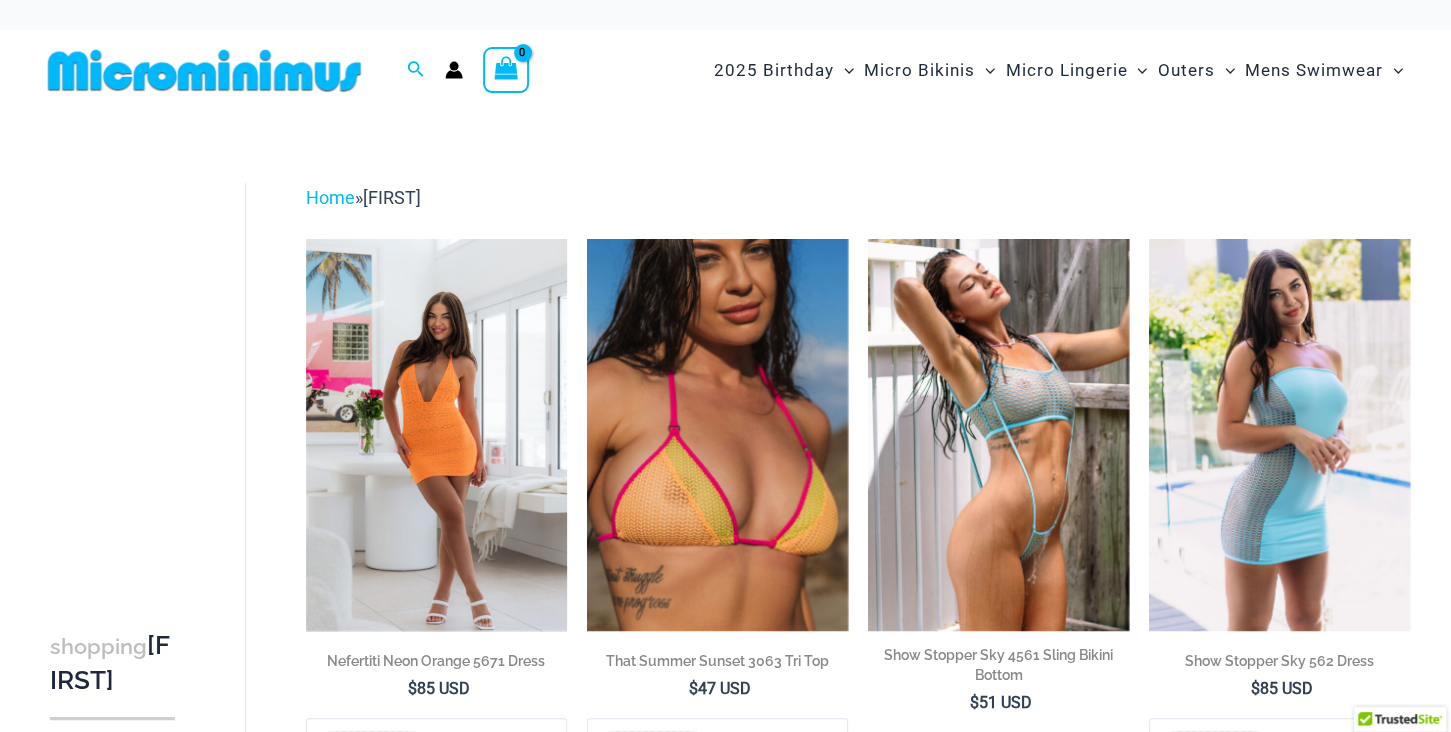 click on "Amy" at bounding box center [392, 197] 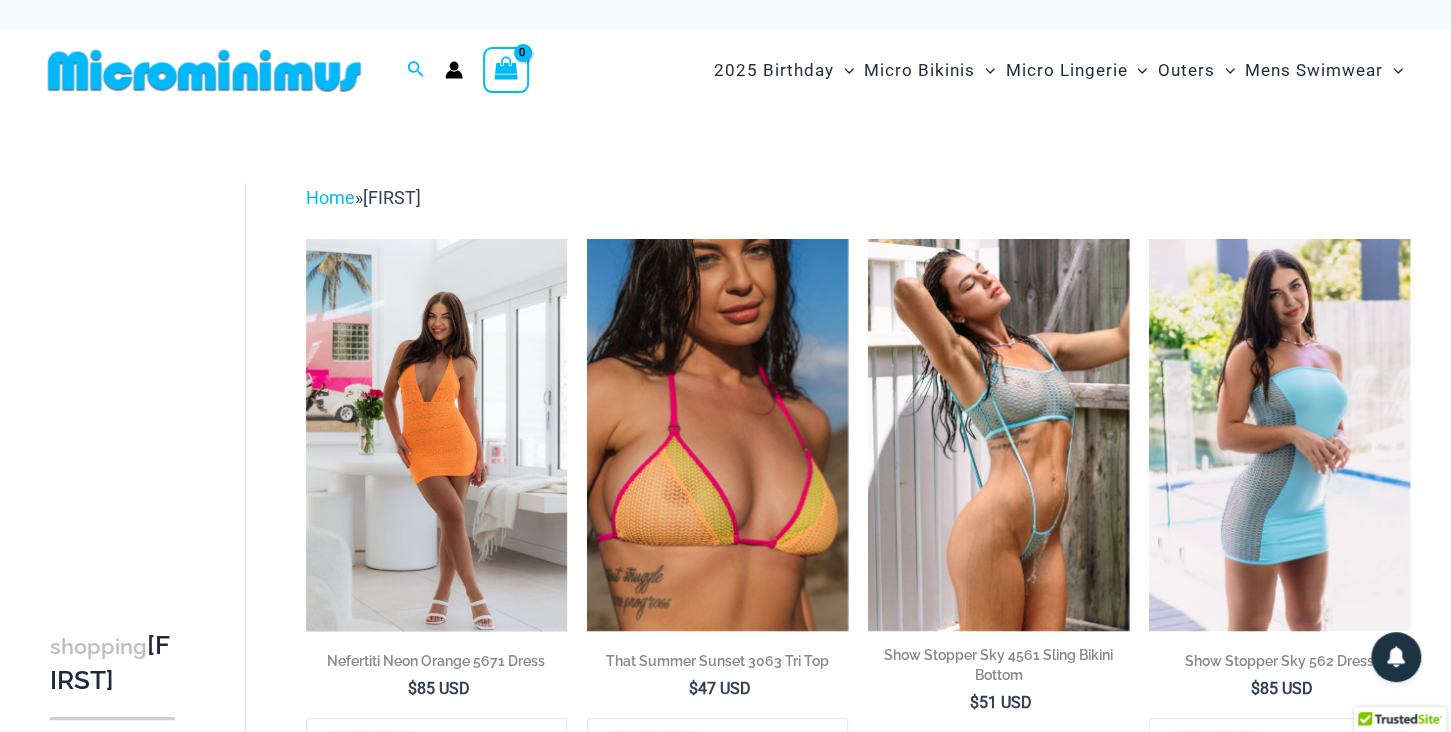 copy on "»  Amy" 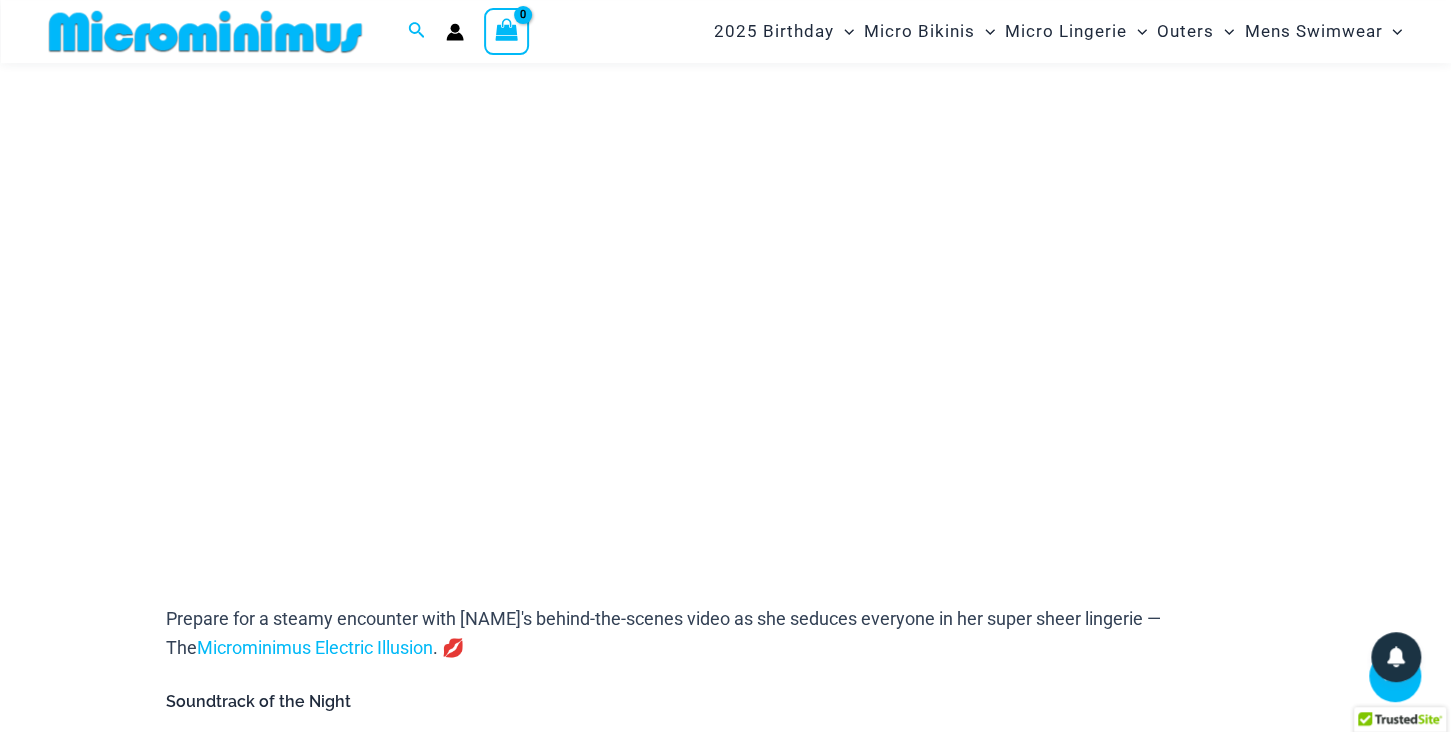 scroll, scrollTop: 314, scrollLeft: 0, axis: vertical 